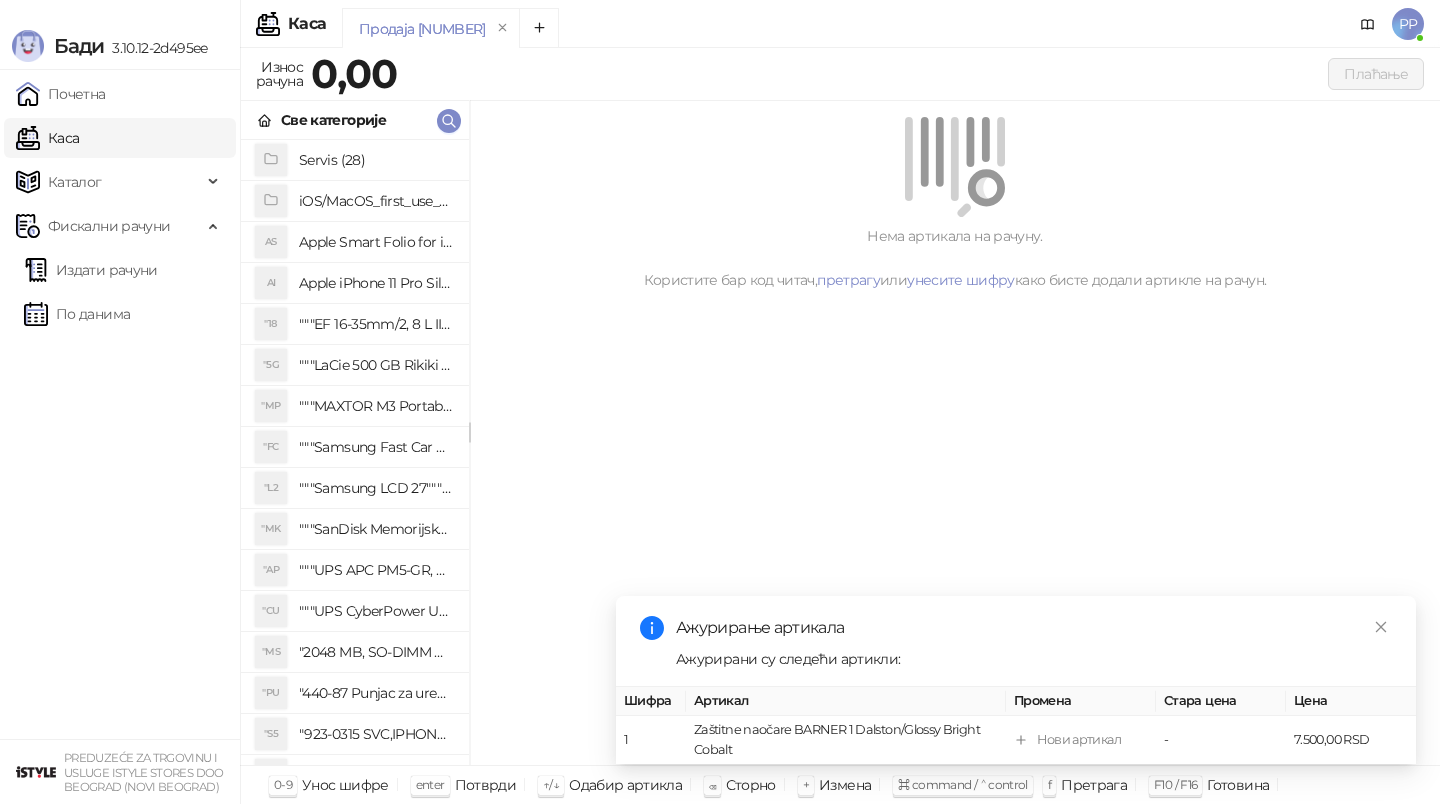 scroll, scrollTop: 0, scrollLeft: 0, axis: both 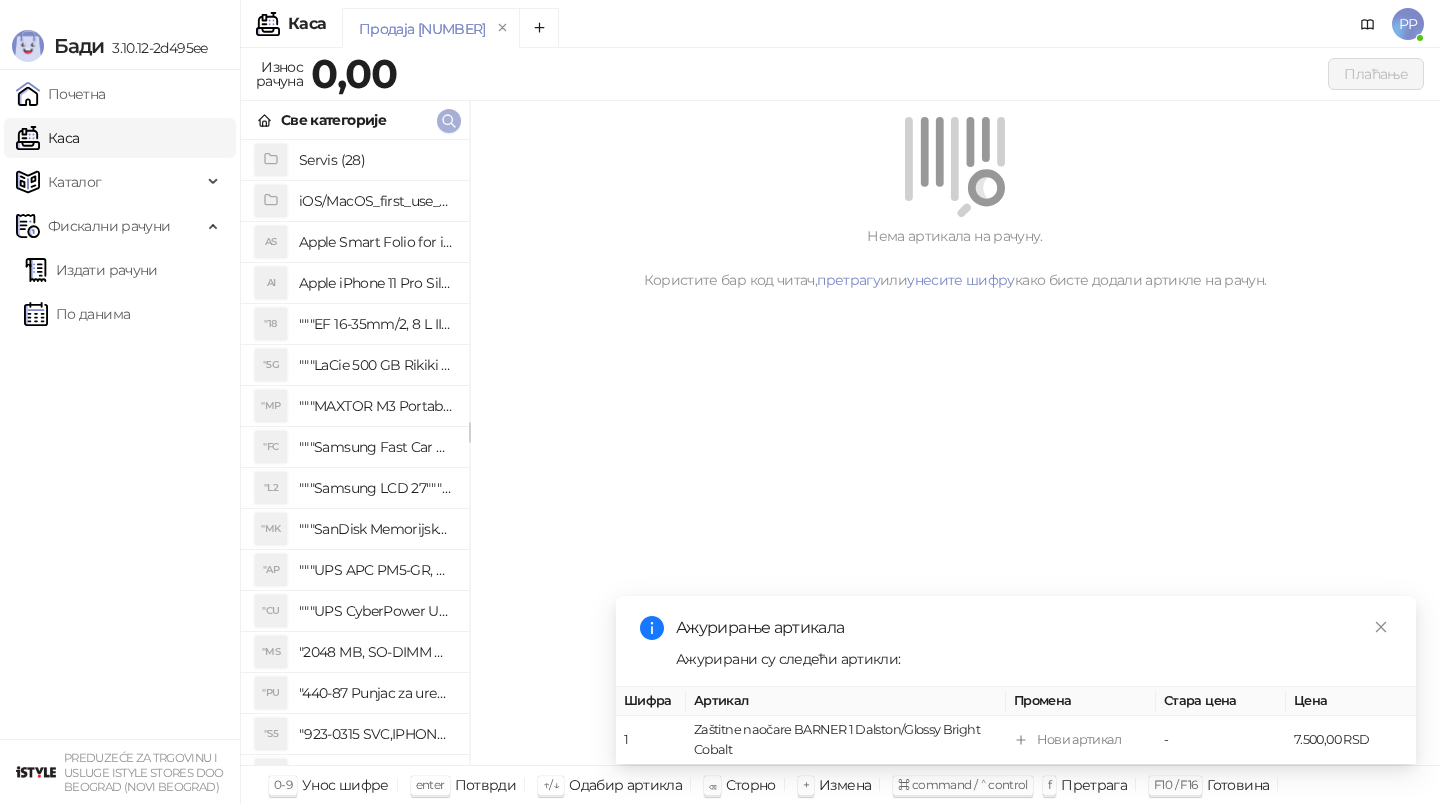 click 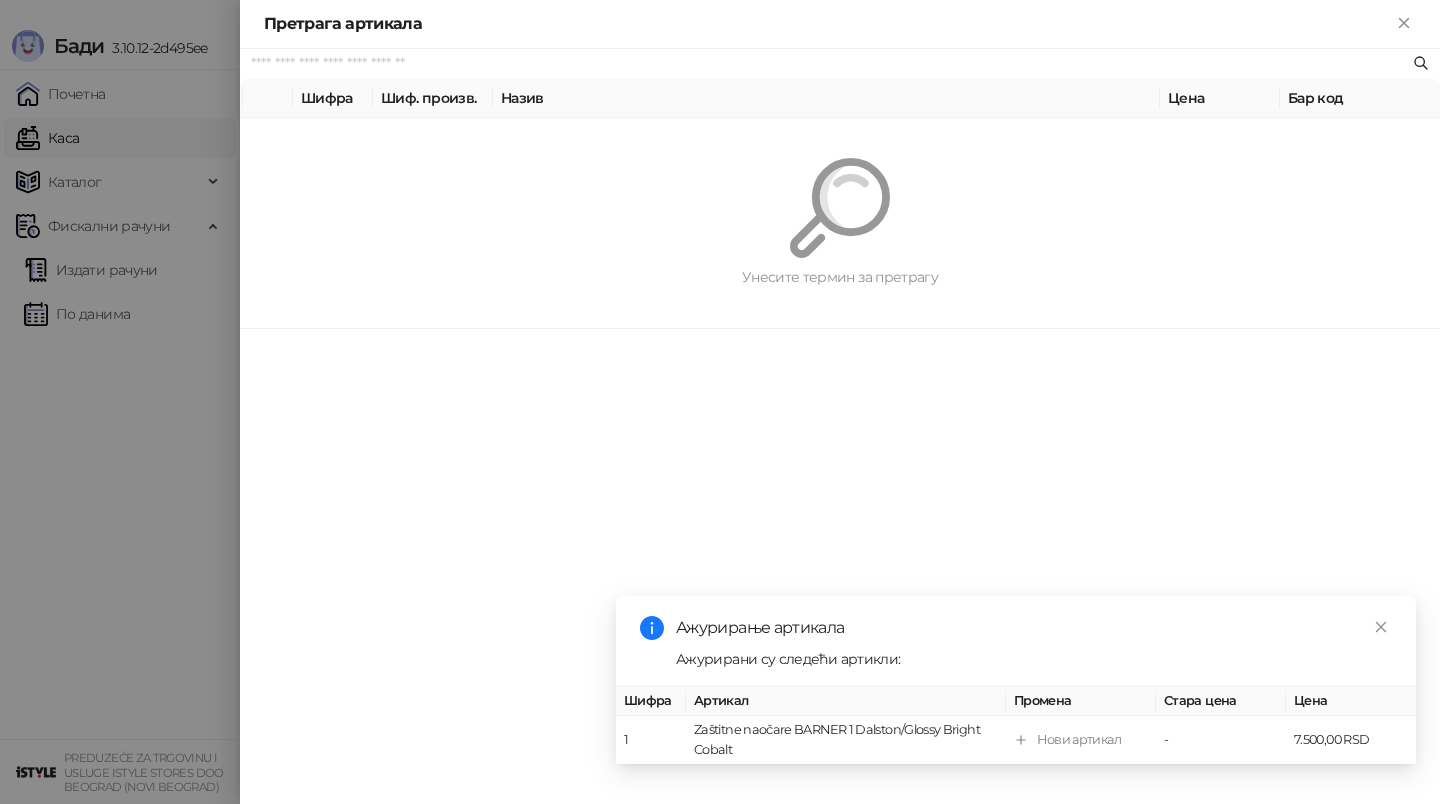 type on "*" 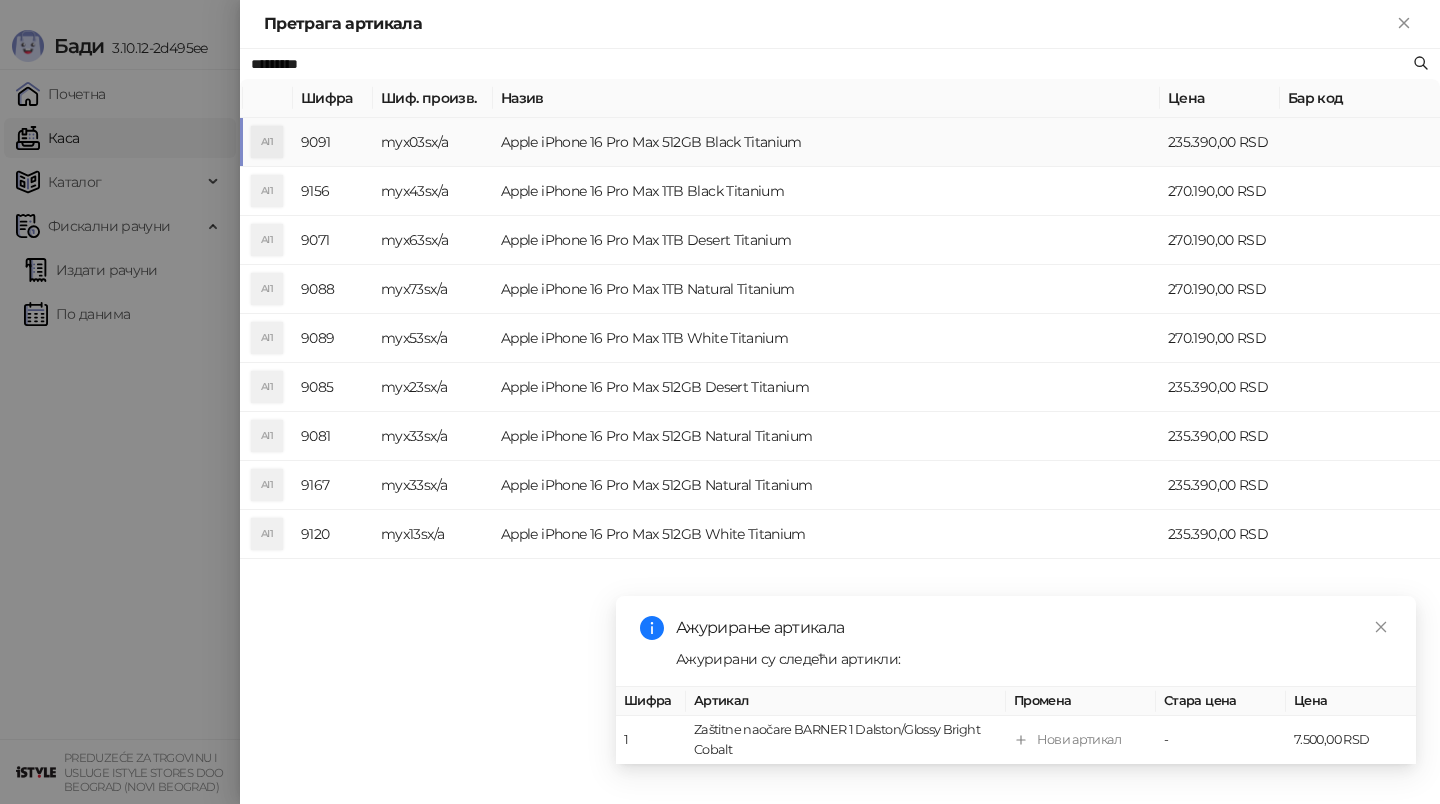 type on "*********" 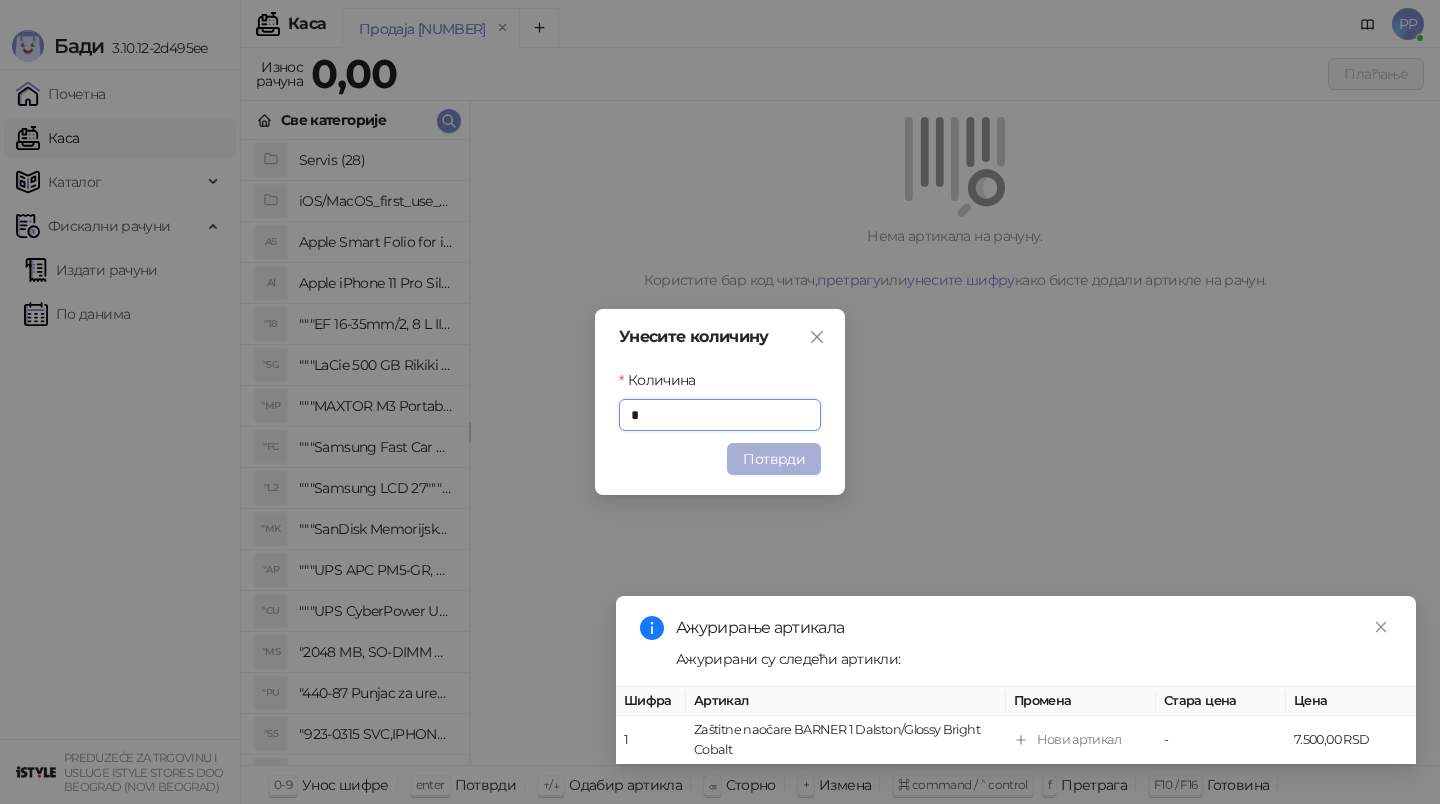 click on "Потврди" at bounding box center (774, 459) 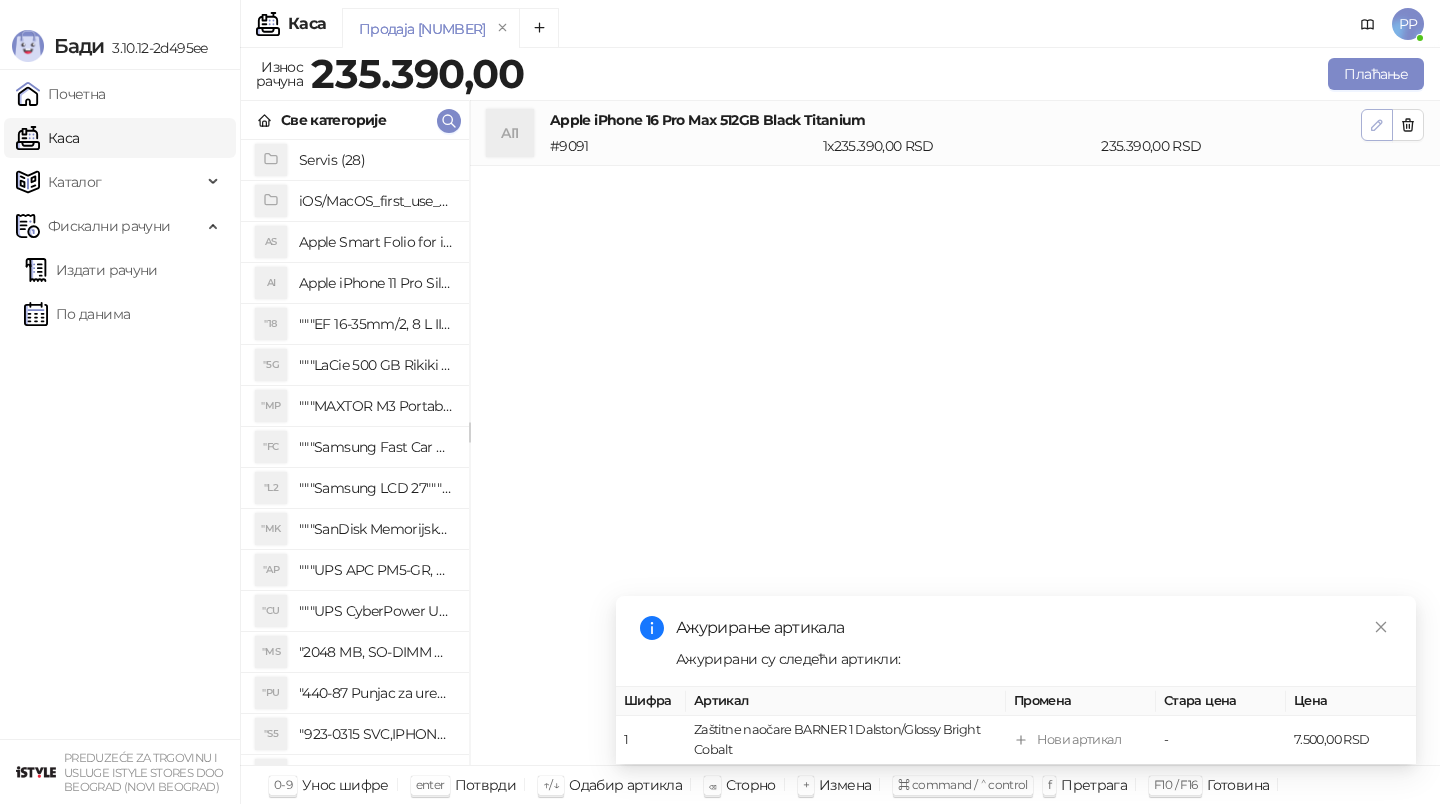 click 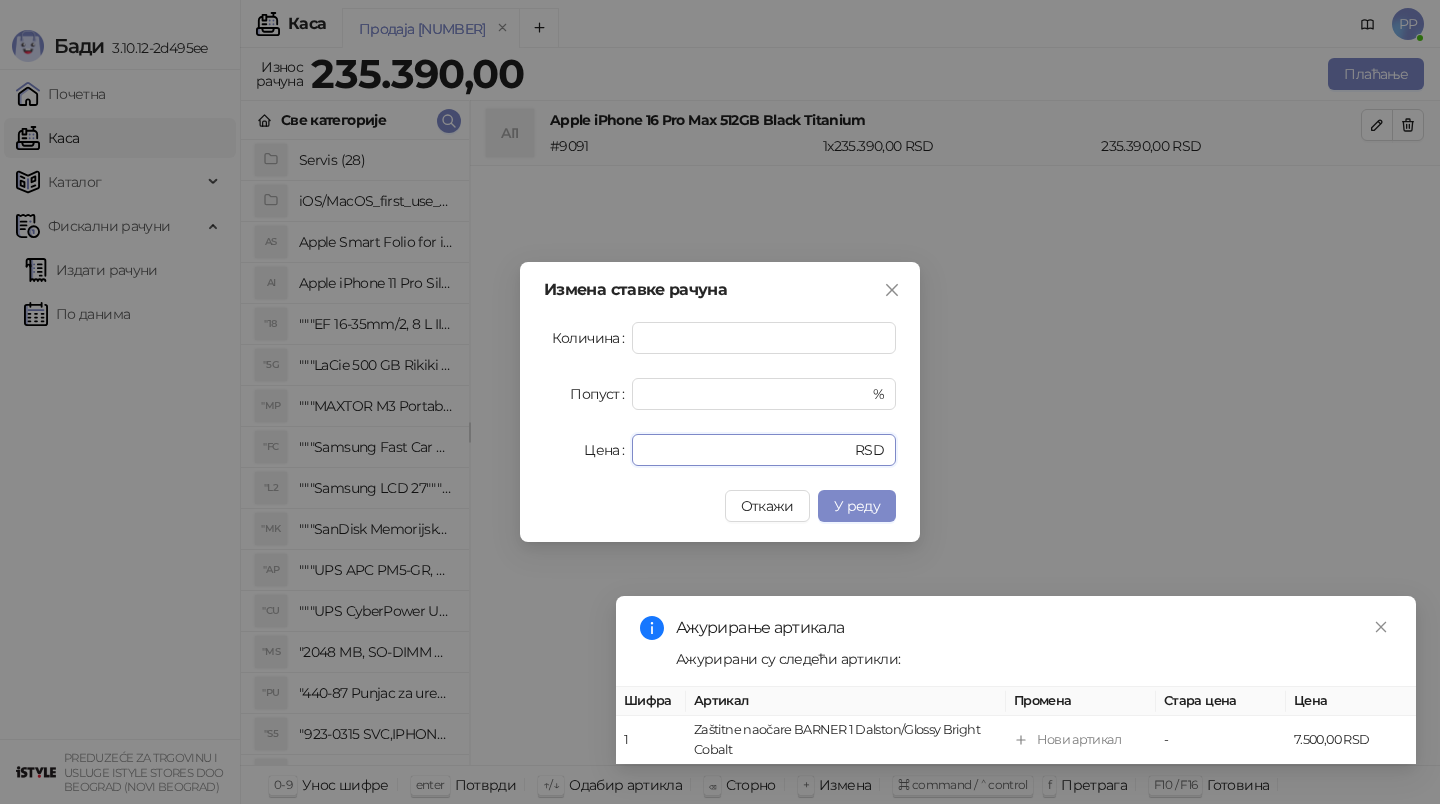 drag, startPoint x: 695, startPoint y: 448, endPoint x: 463, endPoint y: 432, distance: 232.55107 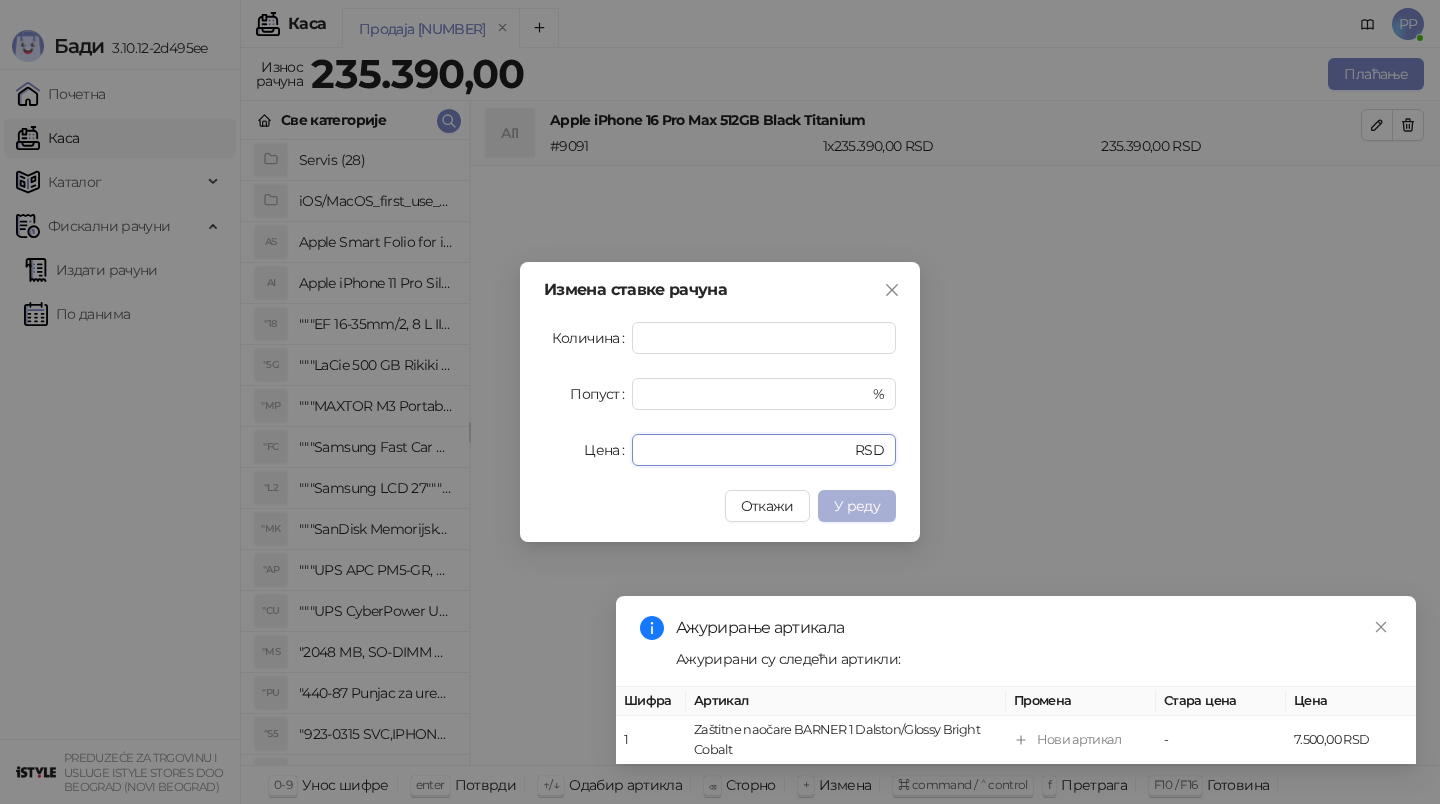 type on "******" 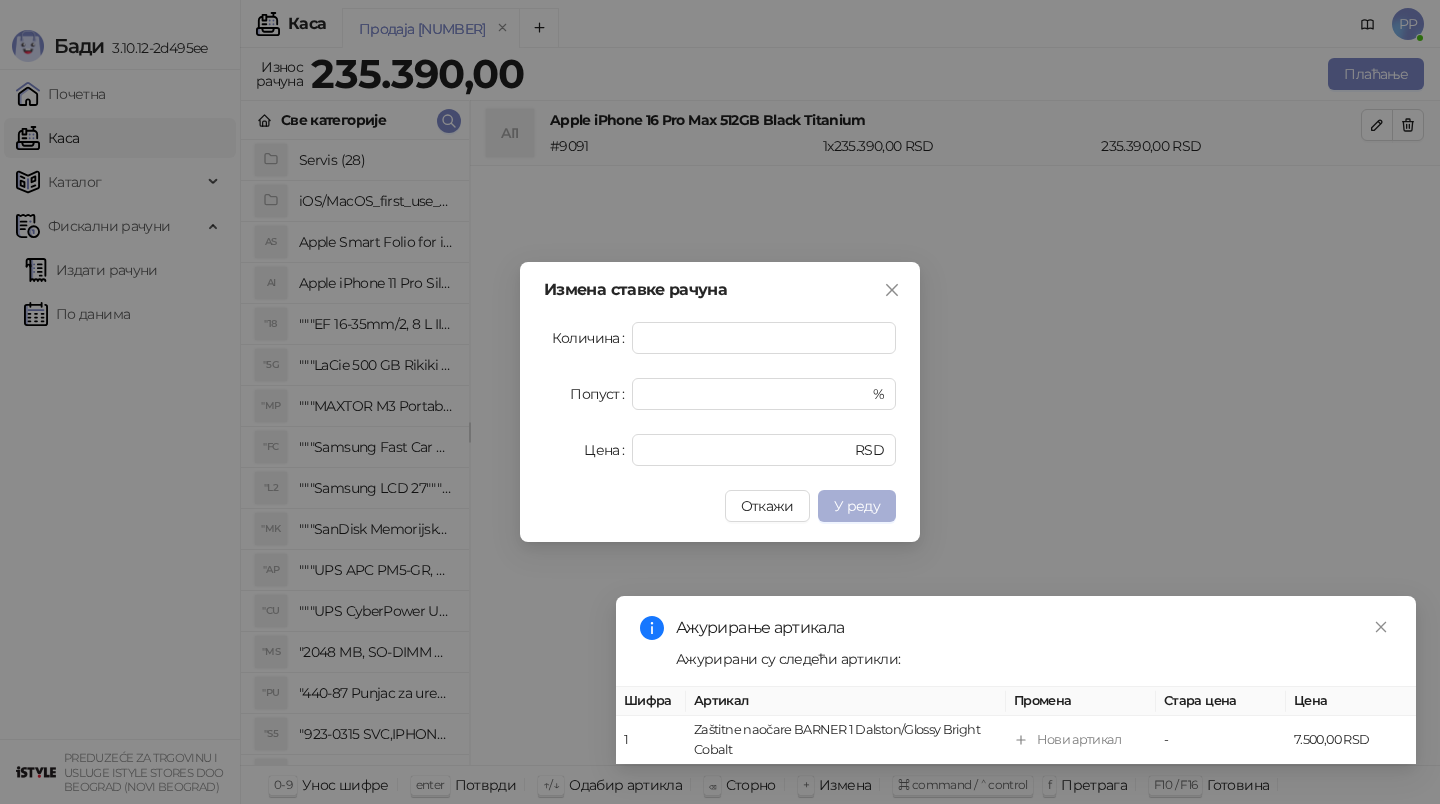click on "У реду" at bounding box center [857, 506] 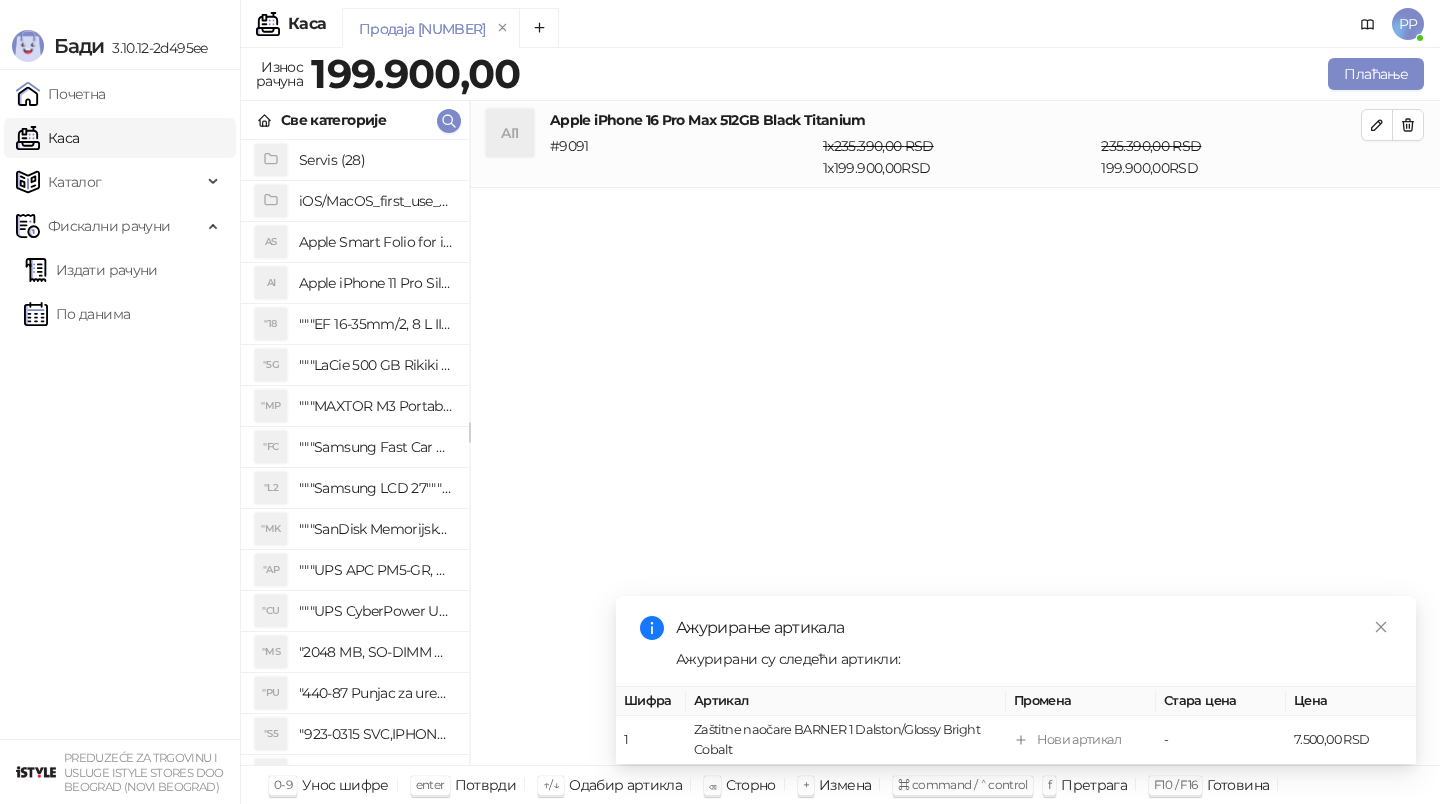 click on "AI1 Apple iPhone 16 Pro Max 512GB Black Titanium    # 9091 1  x  235.390,00   RSD 1  x  199.900,00  RSD  235.390,00   RSD 199.900,00  RSD" at bounding box center [955, 433] 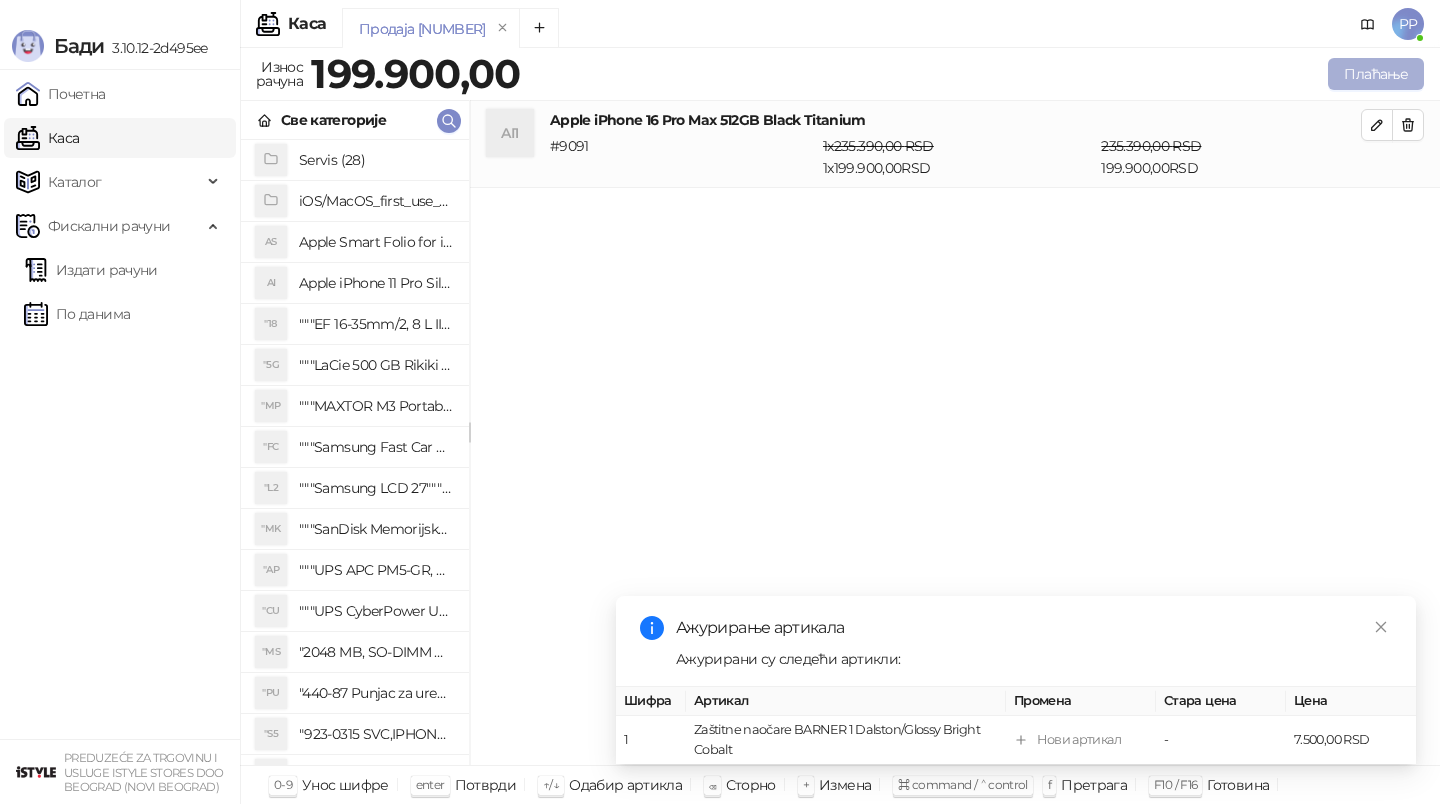 click on "Плаћање" at bounding box center [1376, 74] 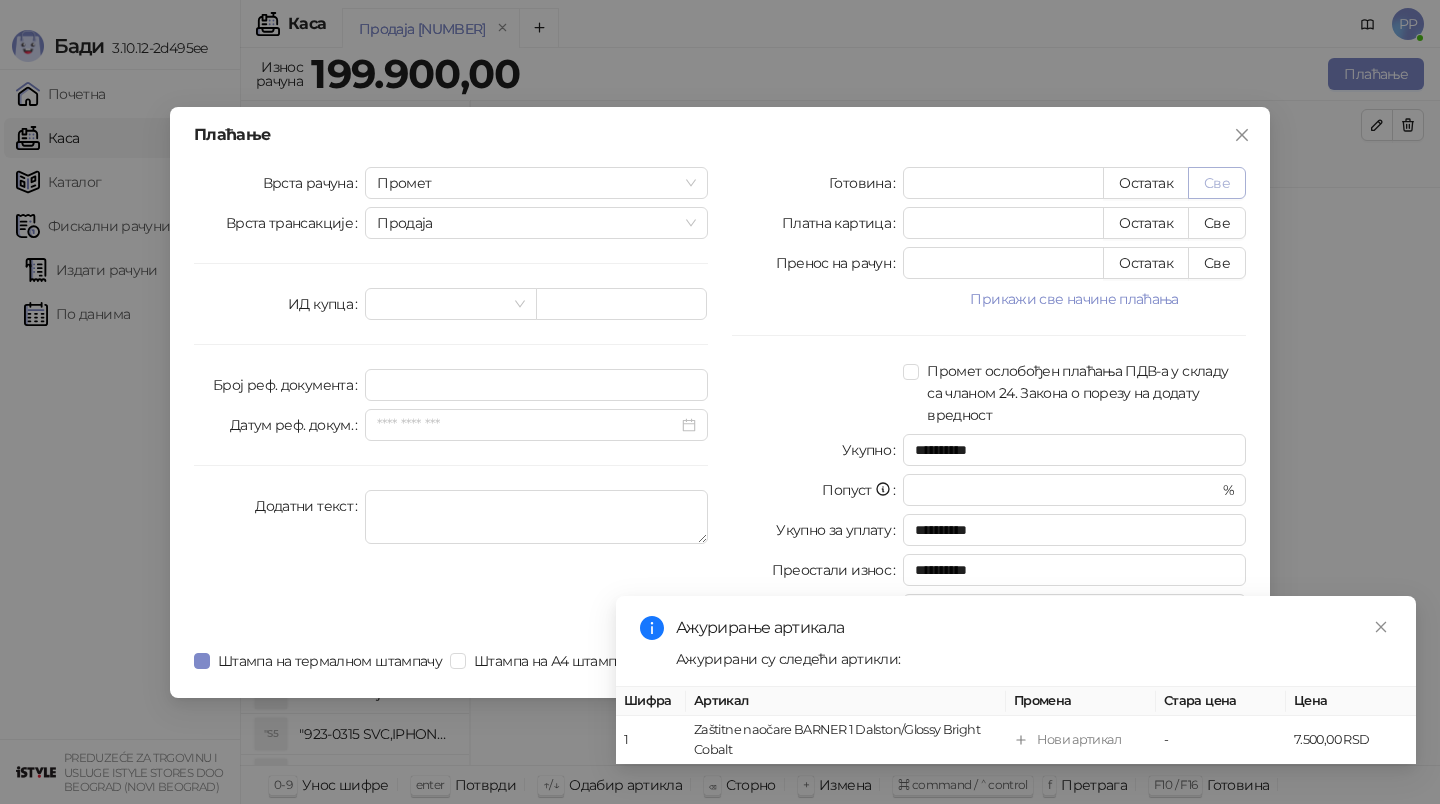 click on "Све" at bounding box center (1217, 183) 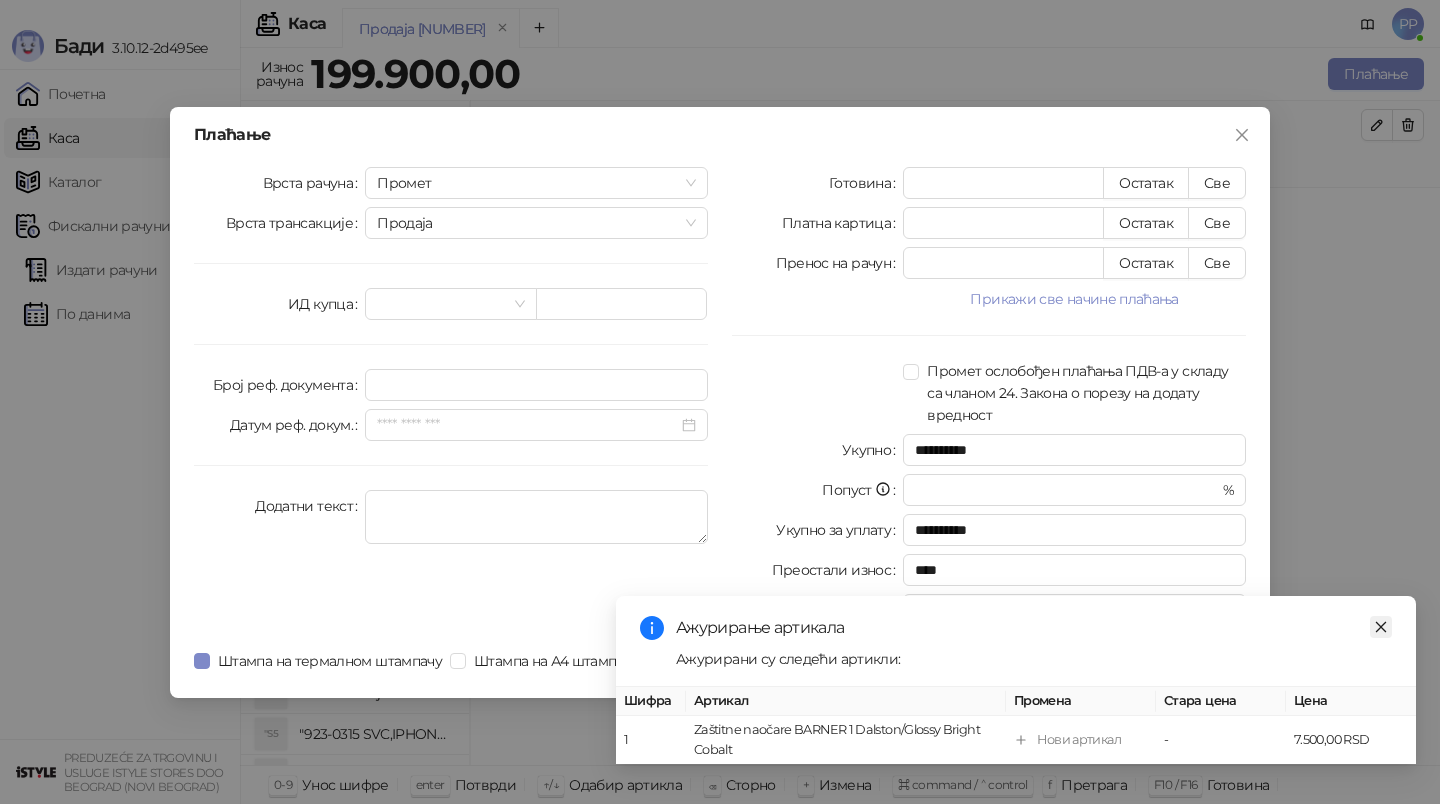 click 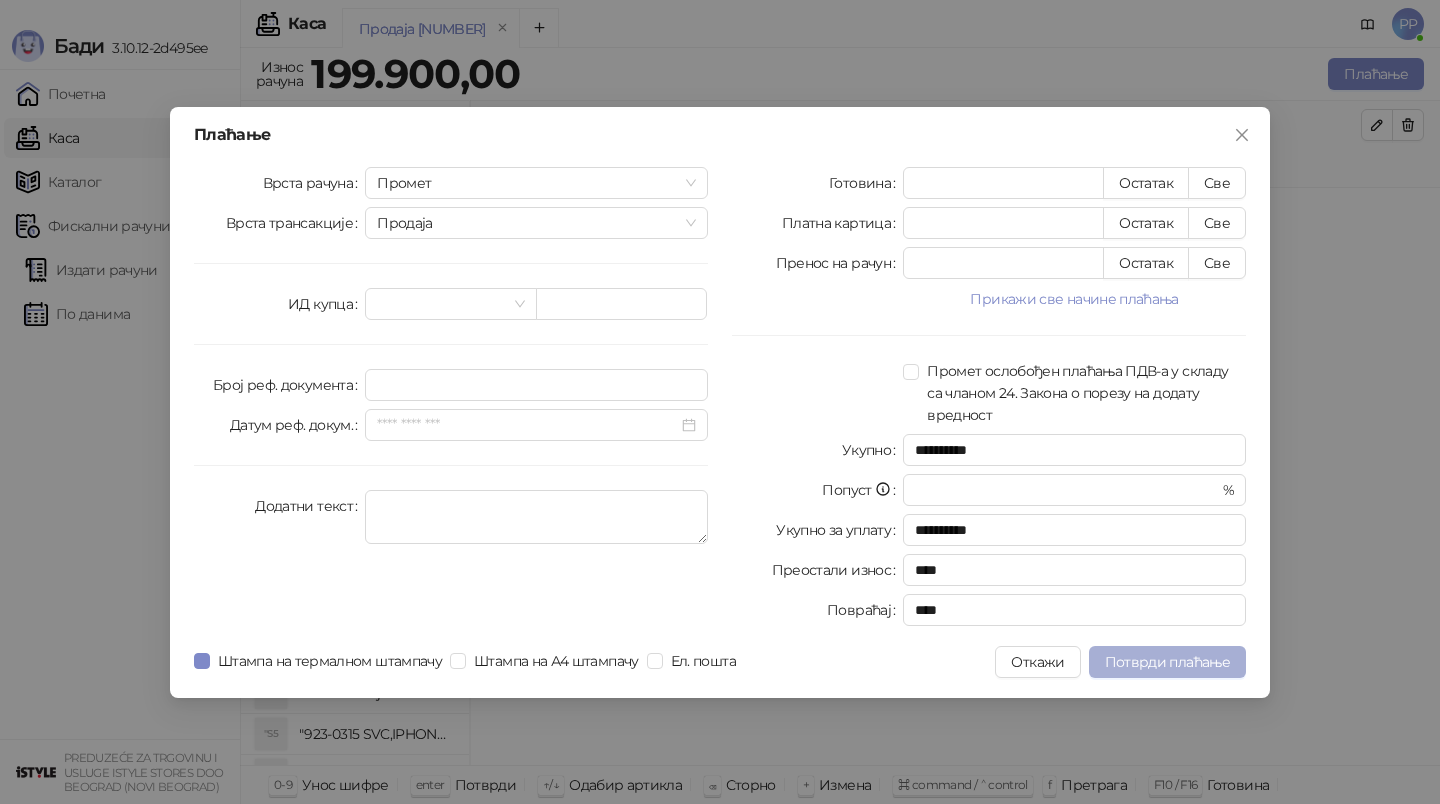 click on "Потврди плаћање" at bounding box center (1167, 662) 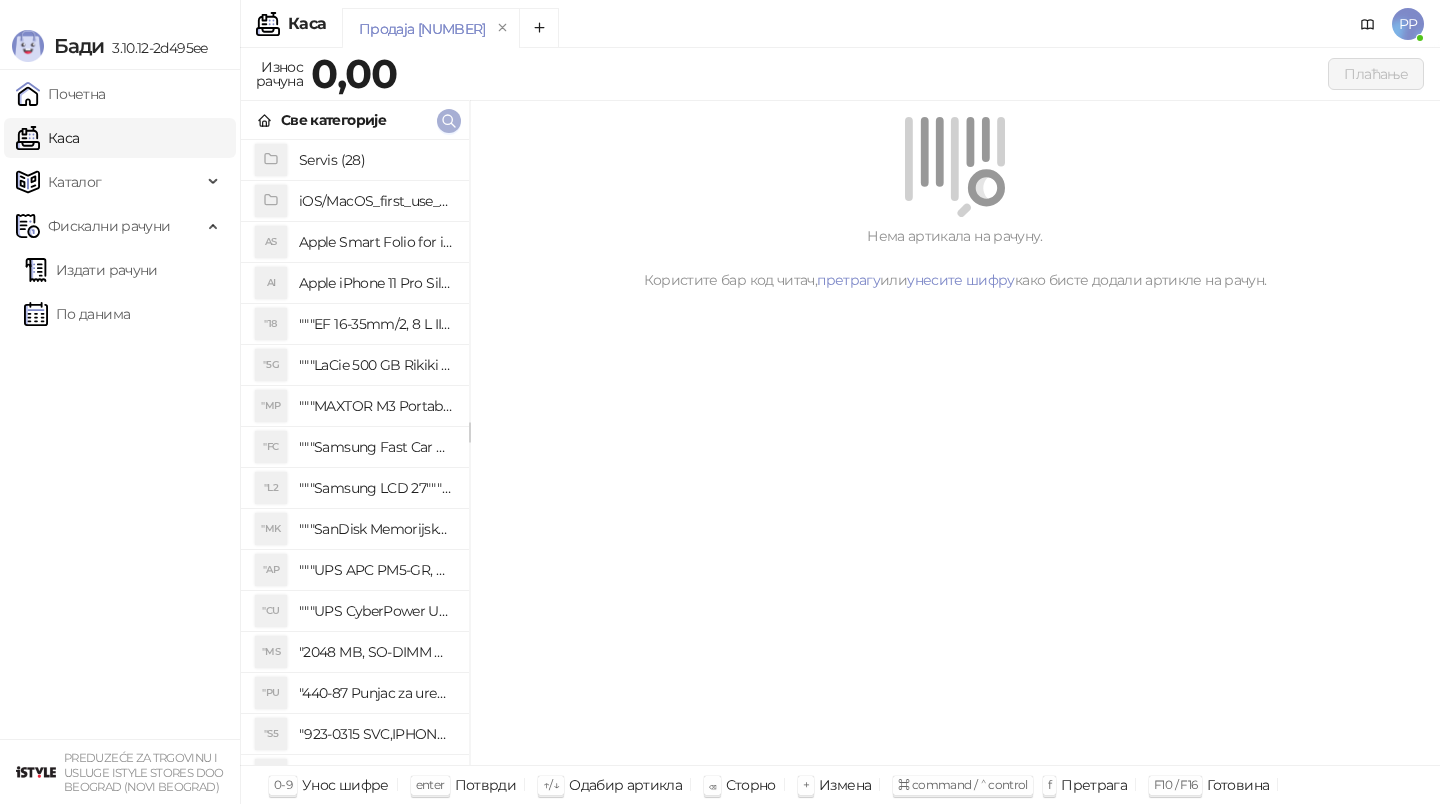 click 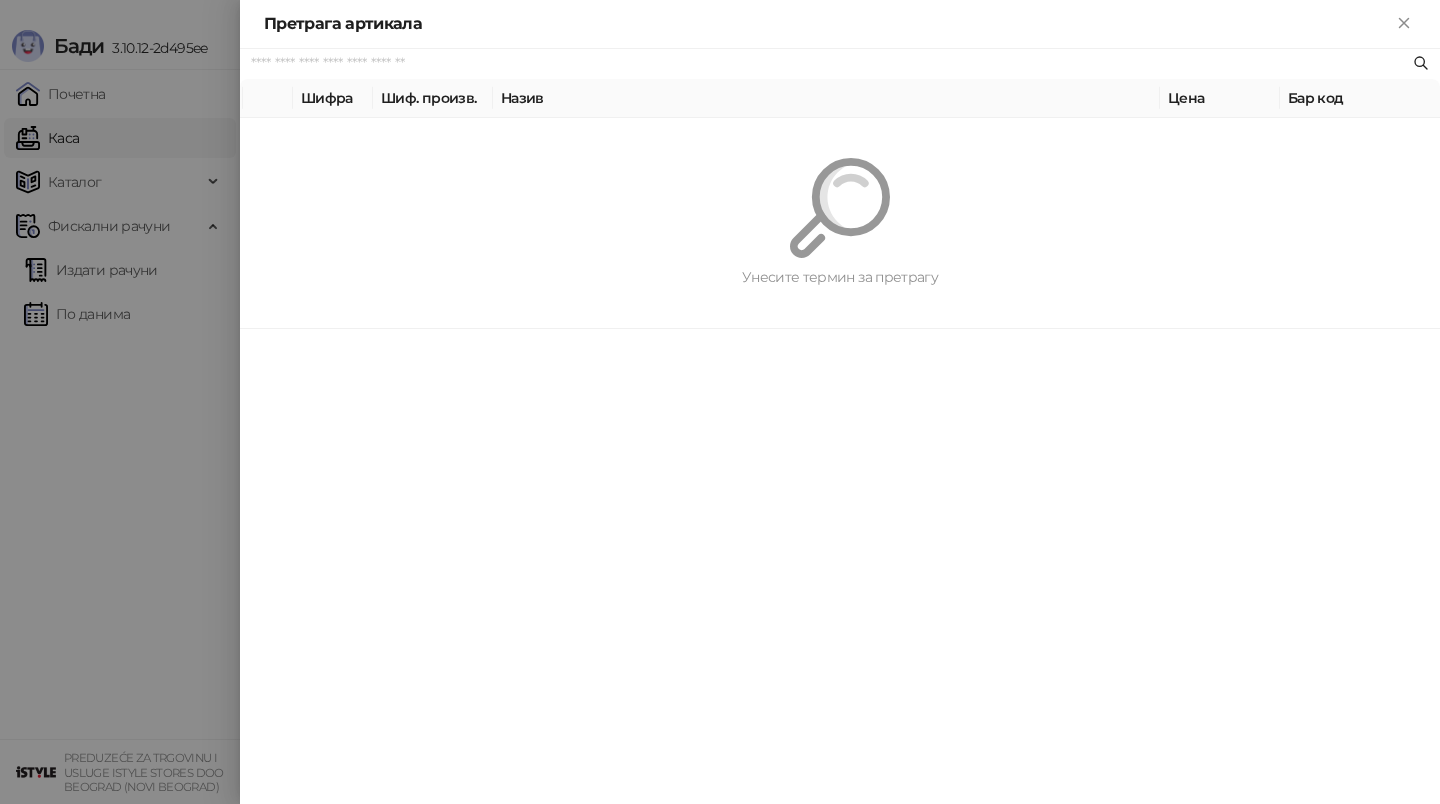 paste on "*********" 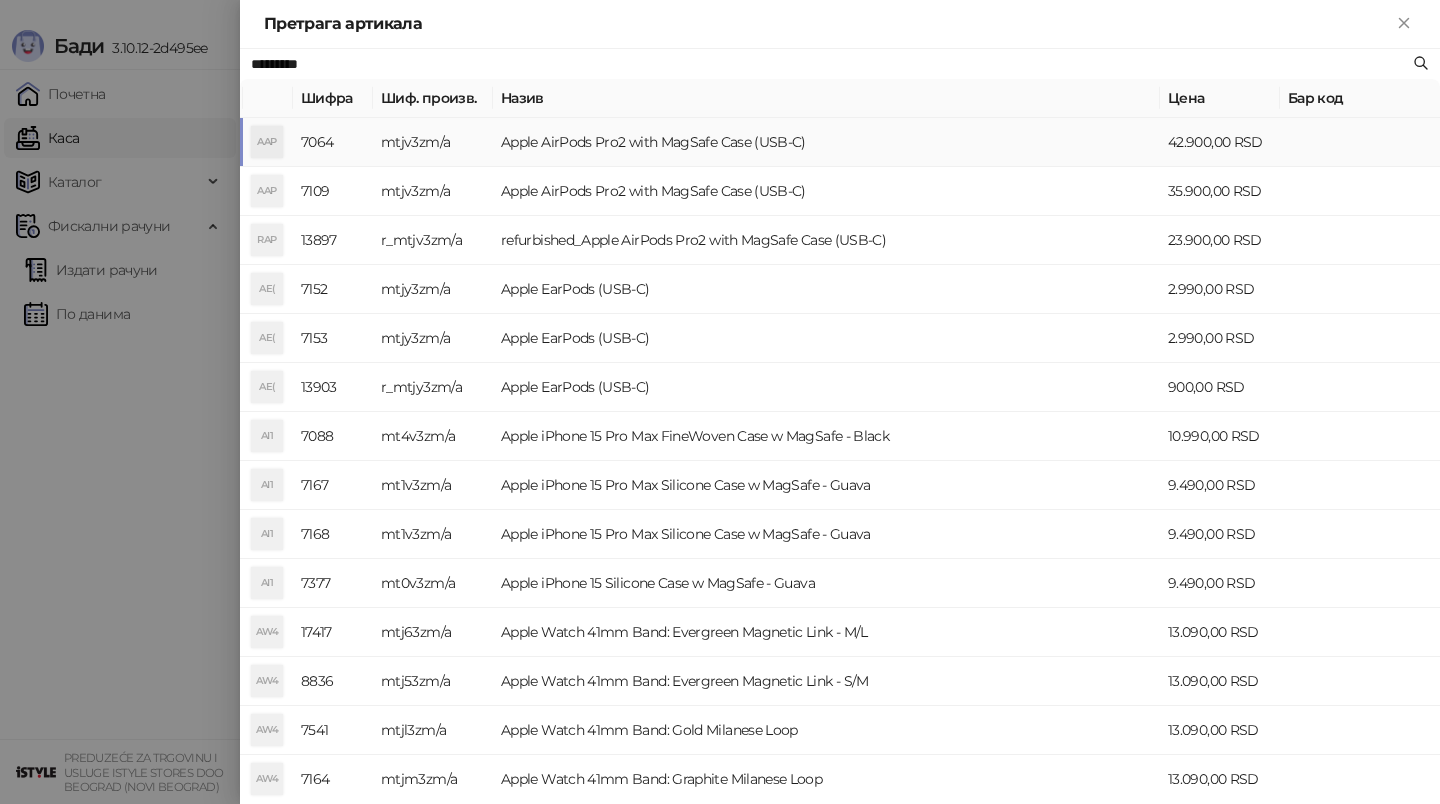 type on "*********" 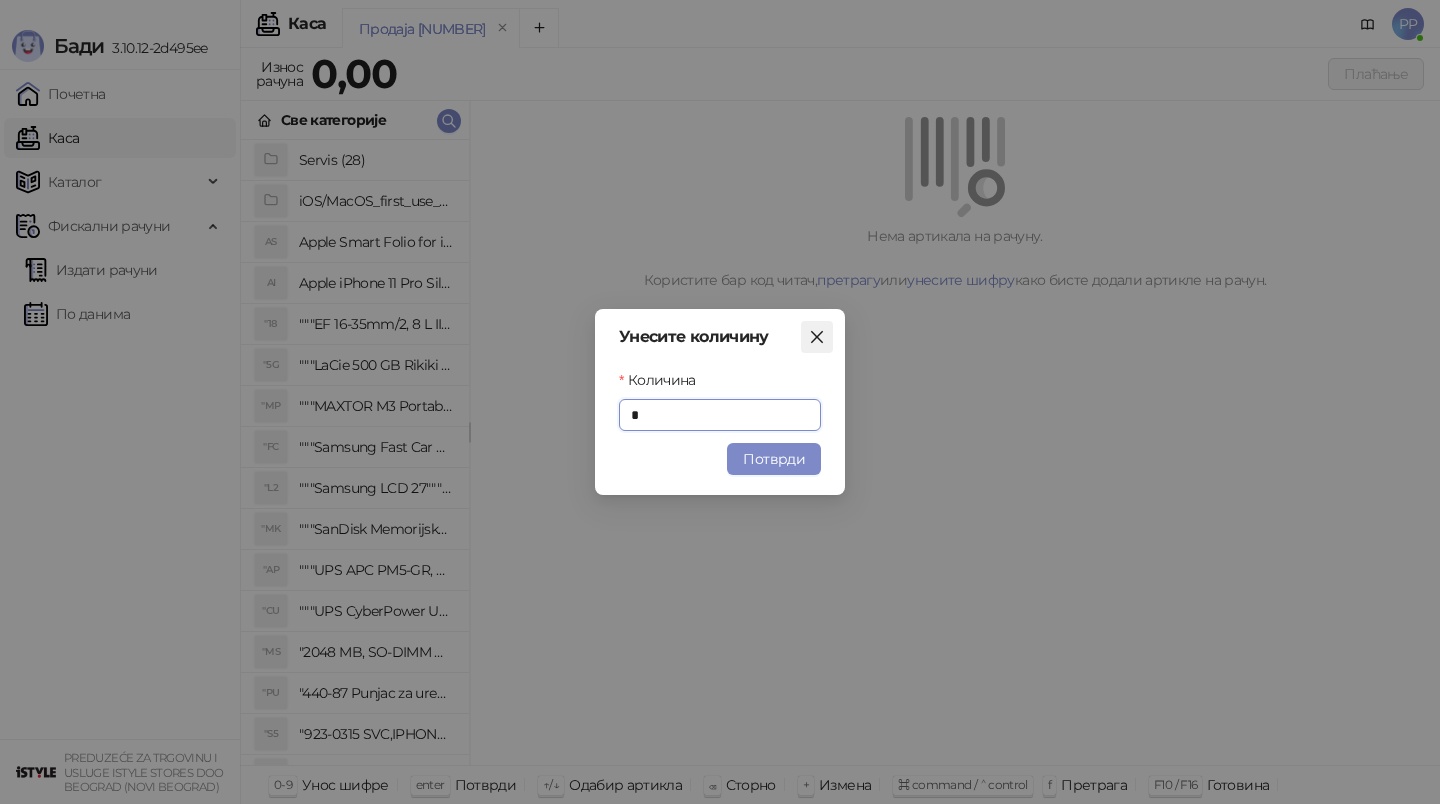 click 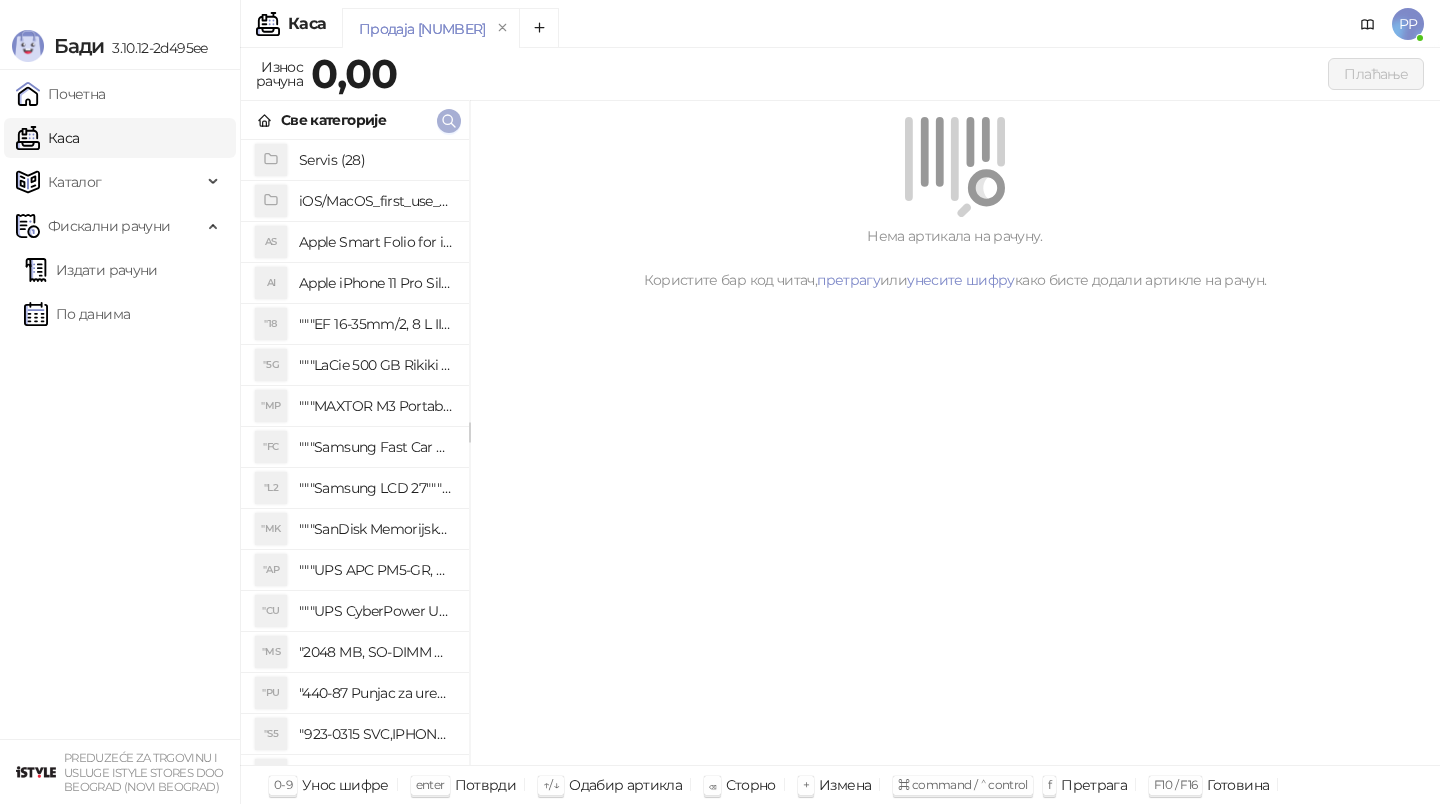 click 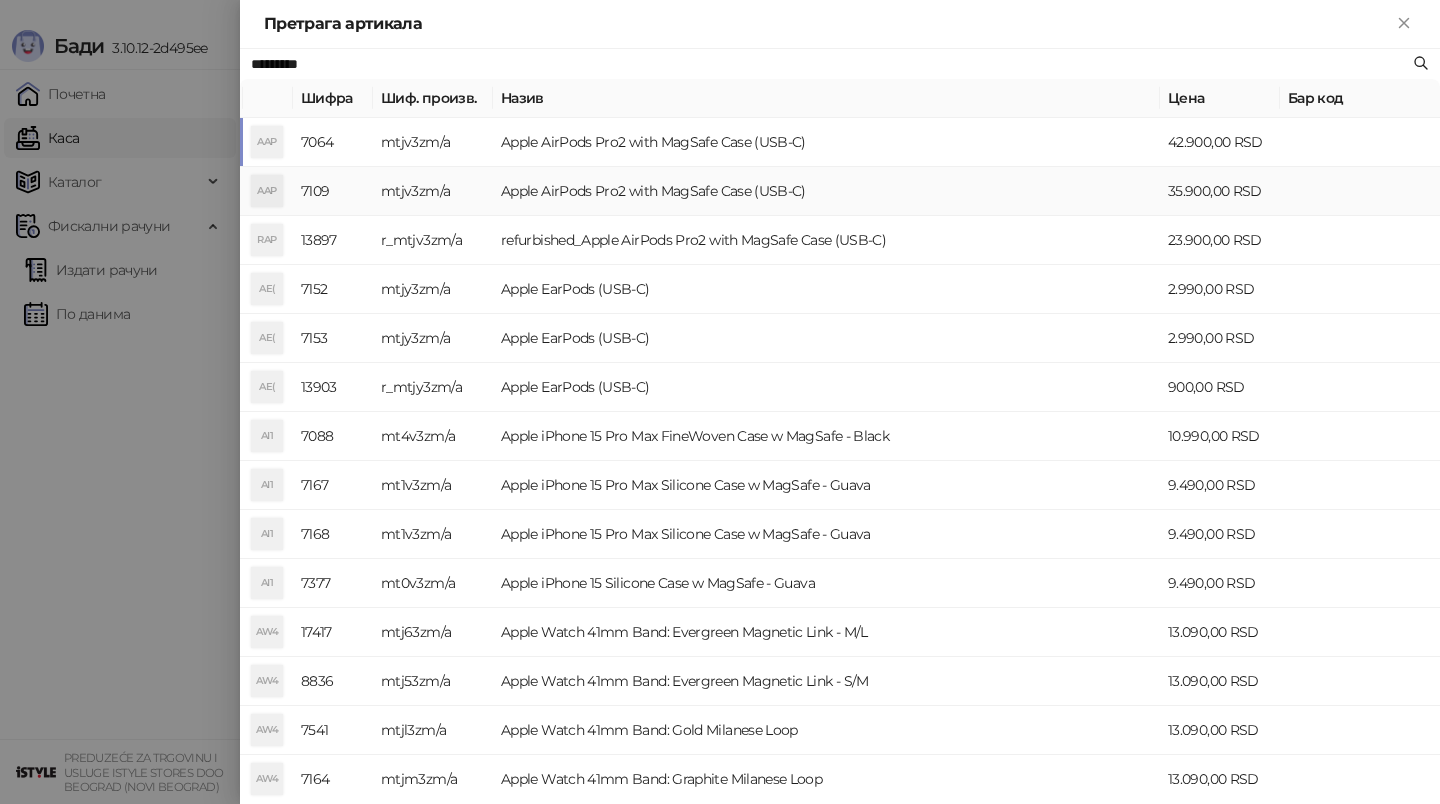 click on "Apple AirPods Pro2 with MagSafe Case (USB-C)" at bounding box center (826, 191) 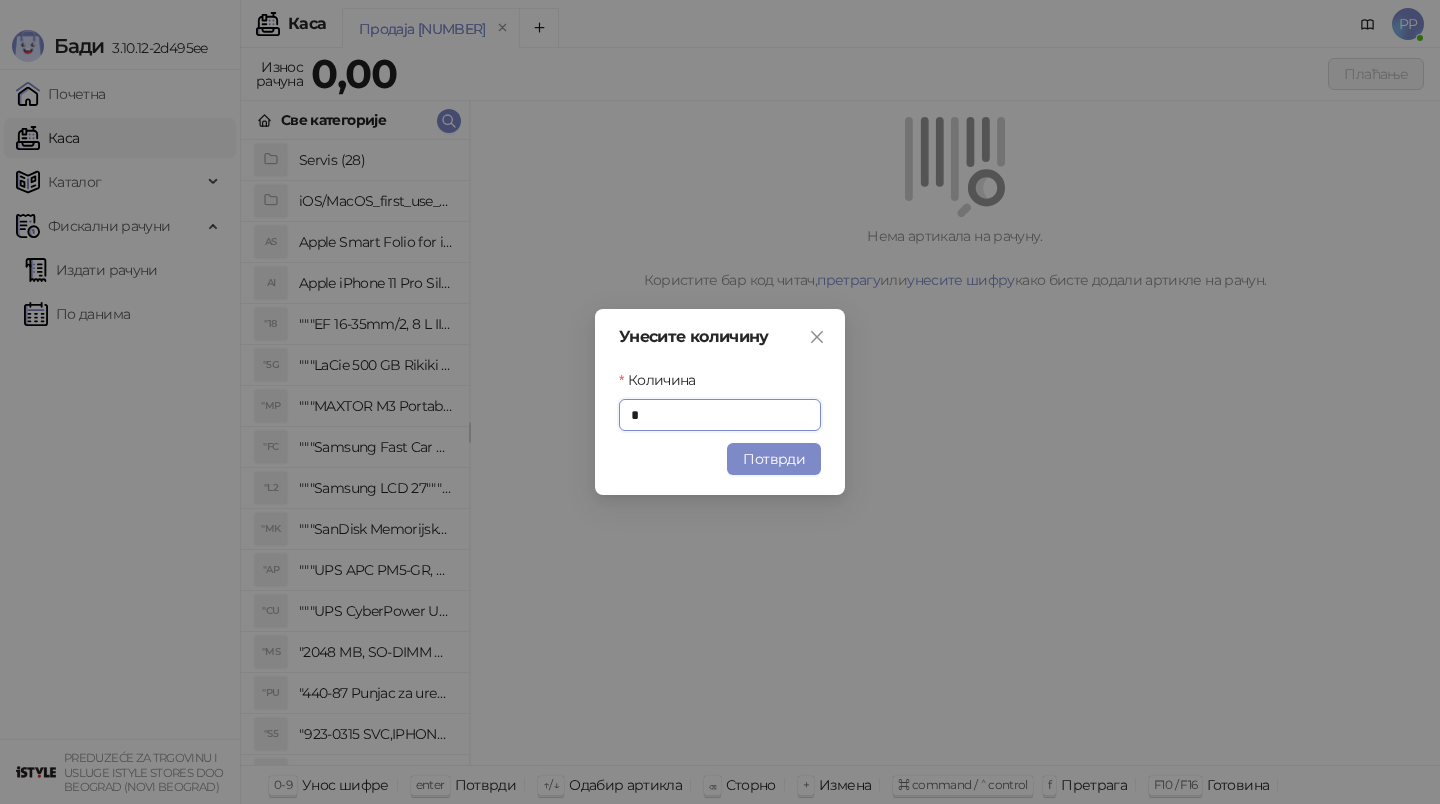click on "Потврди" at bounding box center [774, 459] 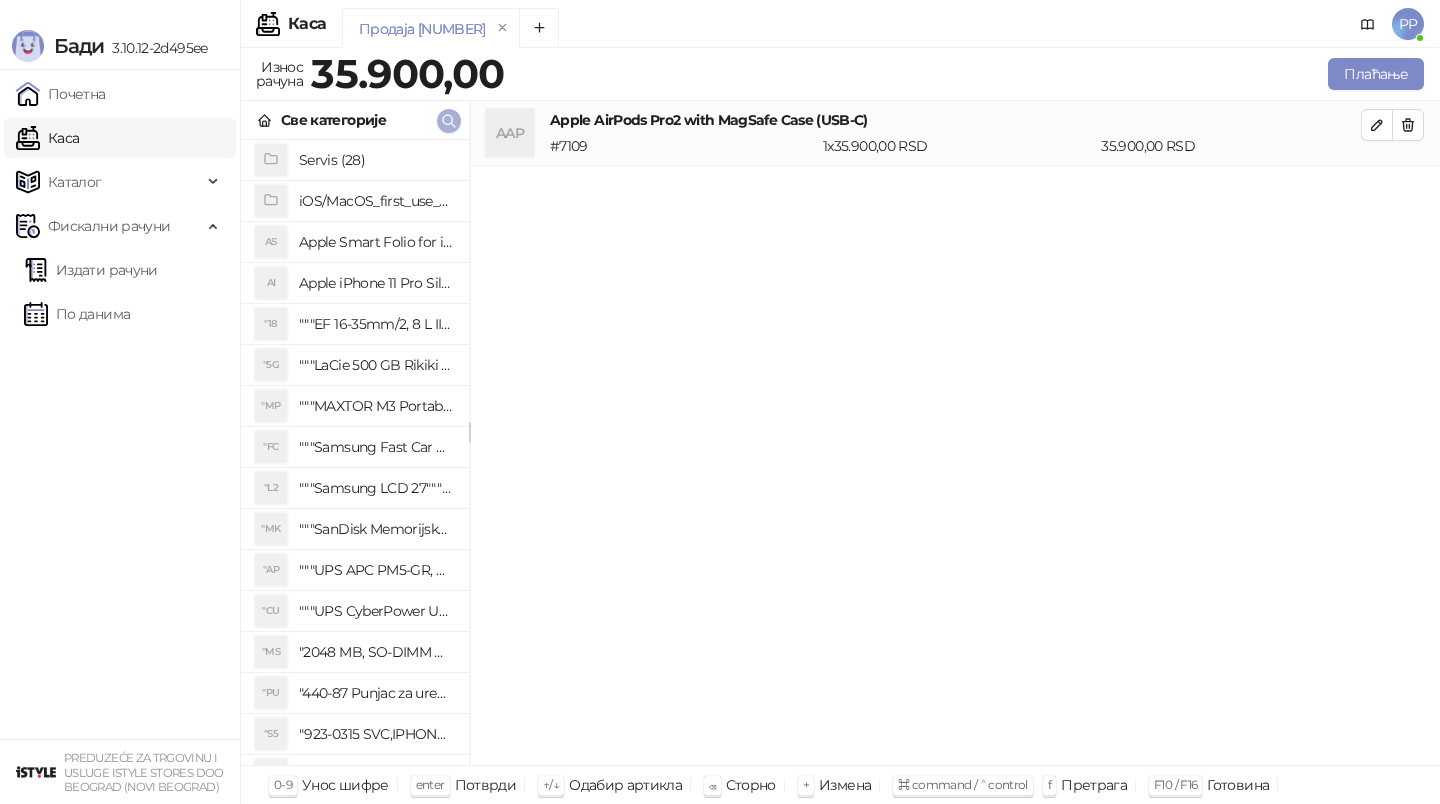 click 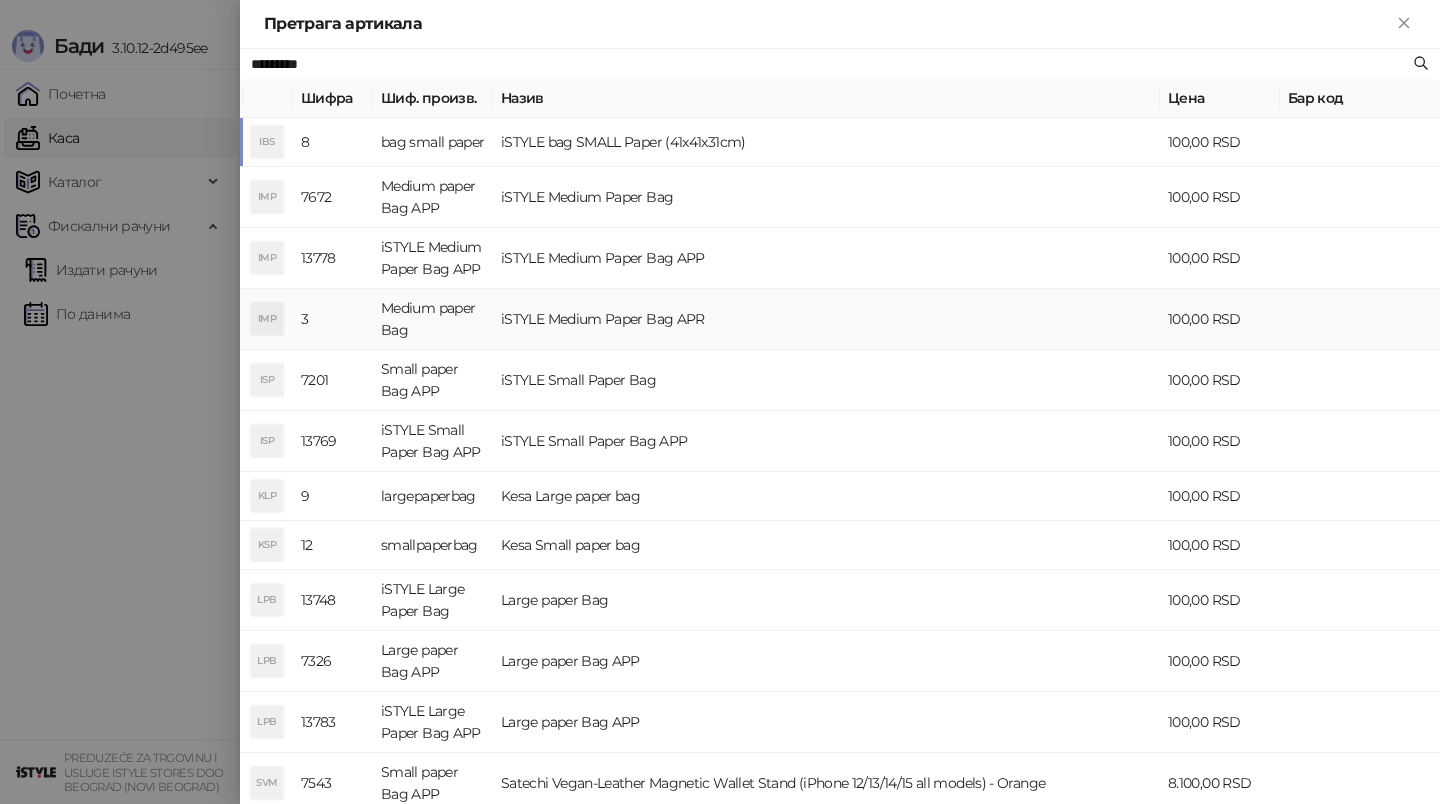 type on "*********" 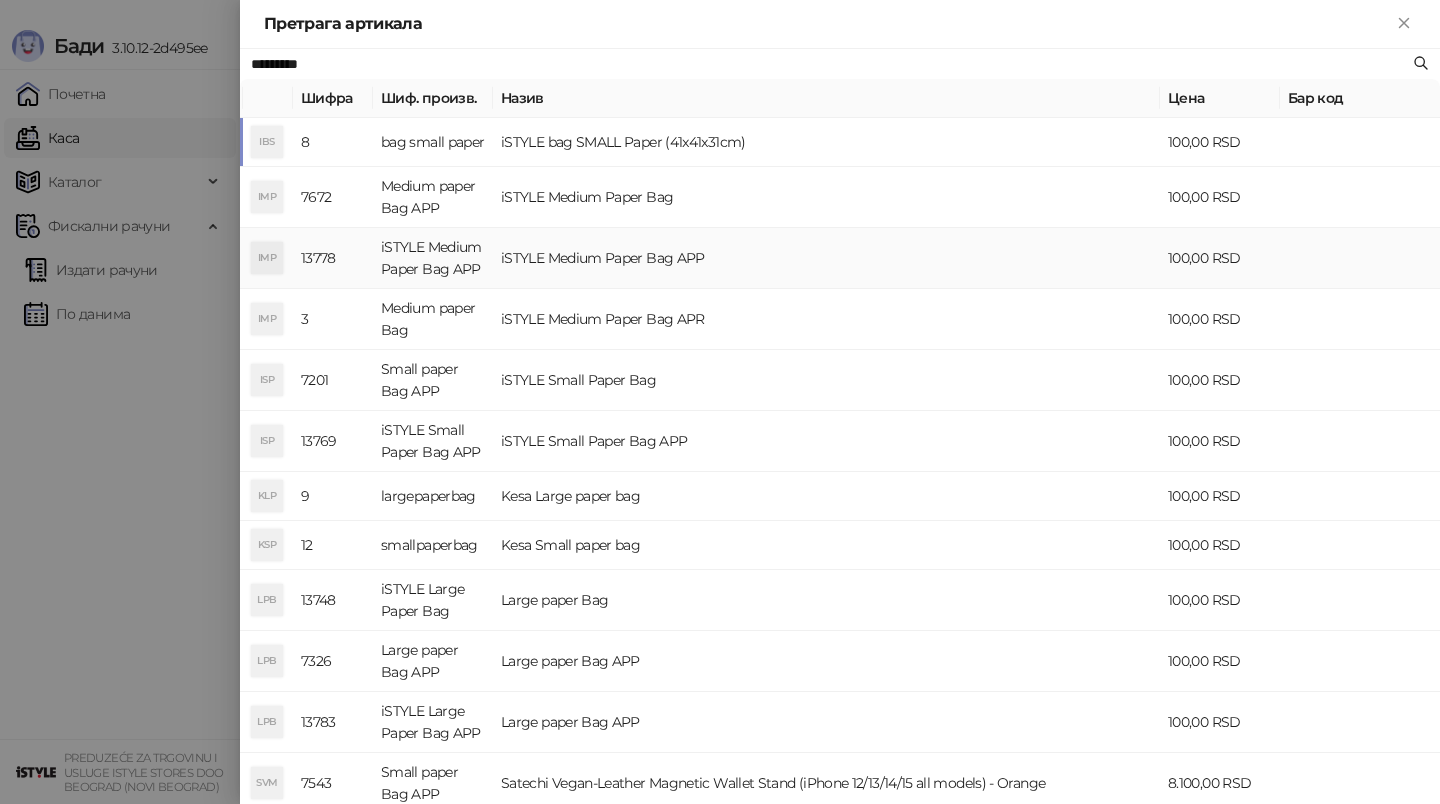 click on "iSTYLE Medium Paper Bag APP" at bounding box center (826, 258) 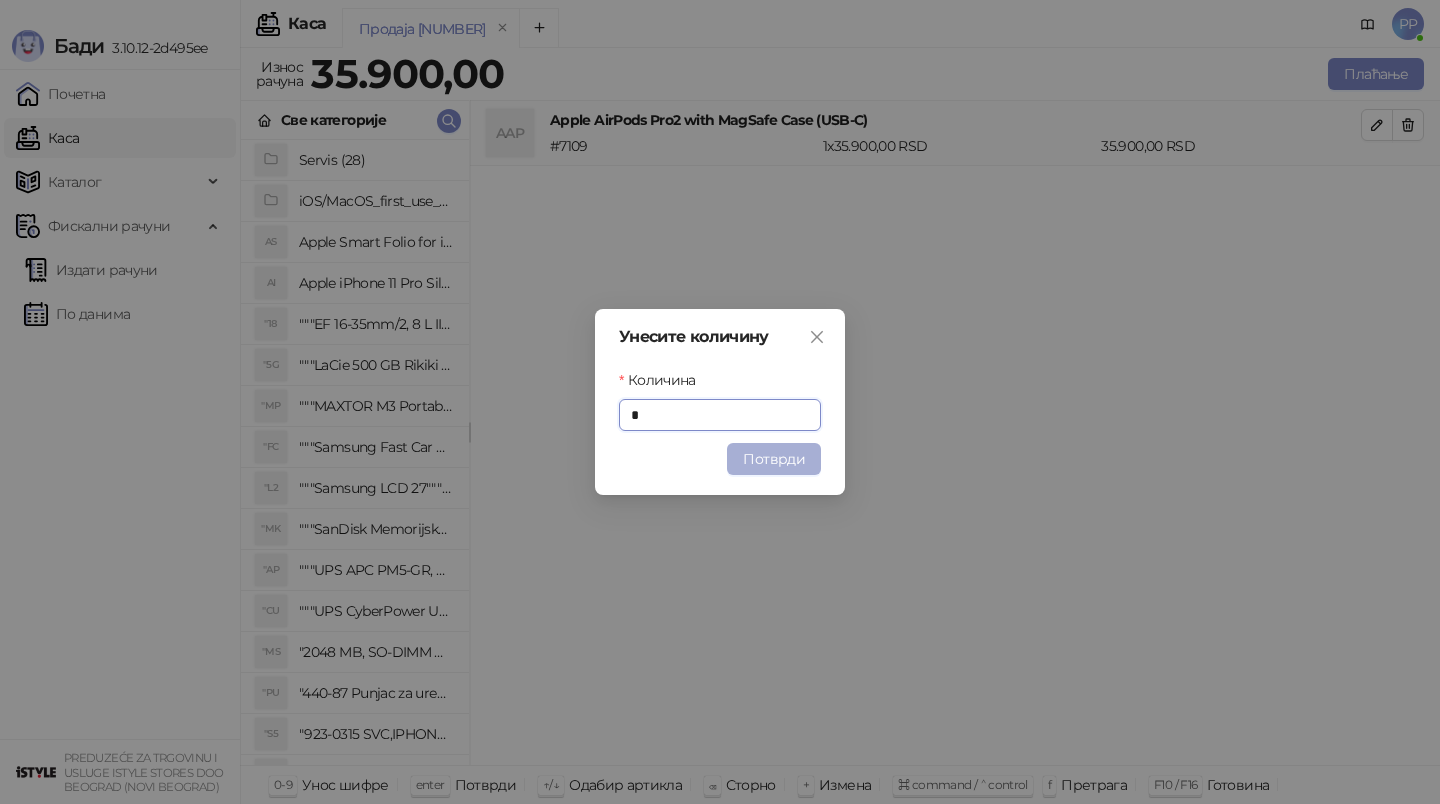 click on "Потврди" at bounding box center (774, 459) 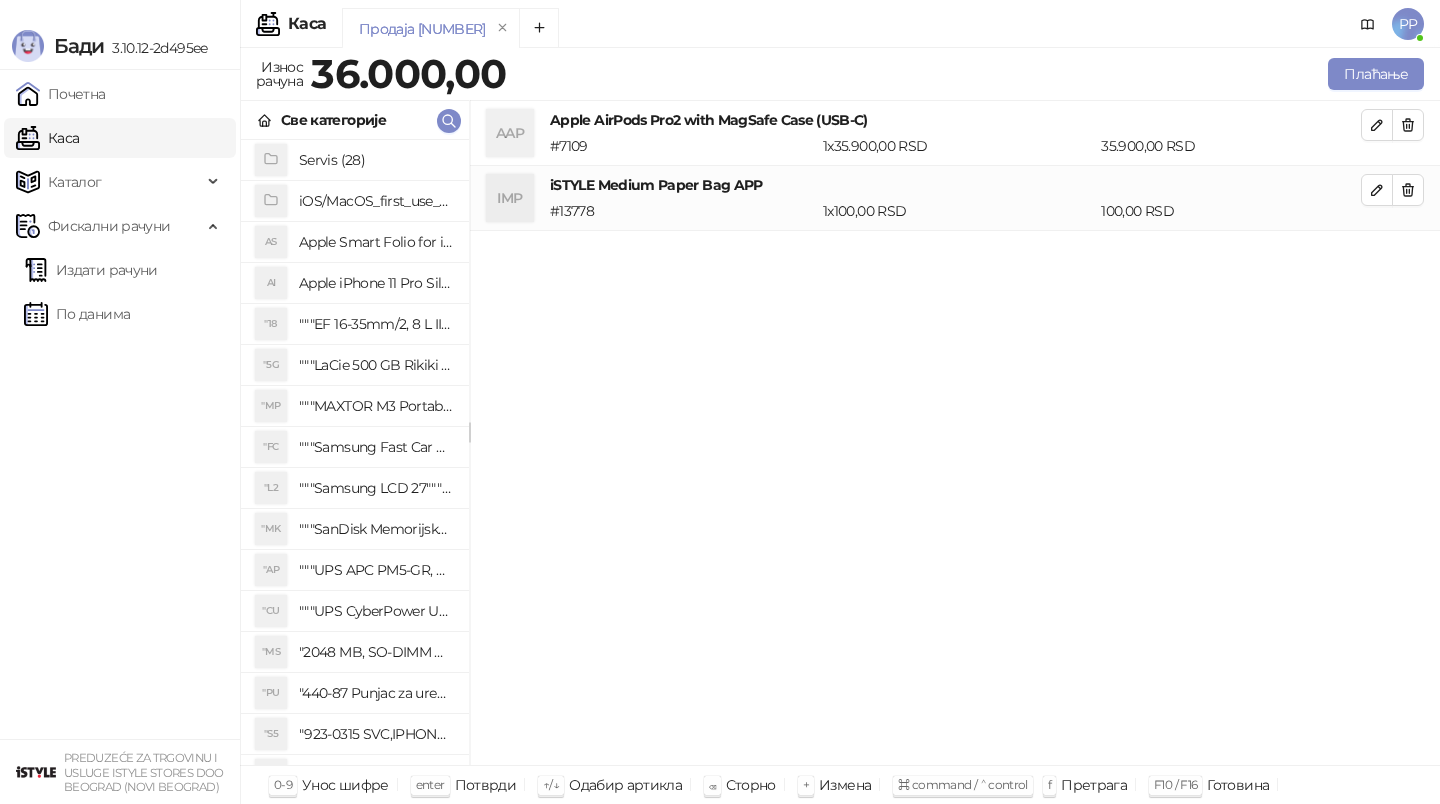 click on "AAP Apple AirPods Pro2 with MagSafe Case (USB-C)    # 7109 1  x  35.900,00 RSD 35.900,00 RSD IMP iSTYLE Medium Paper Bag APP    # 13778 1  x  100,00 RSD 100,00 RSD" at bounding box center (955, 433) 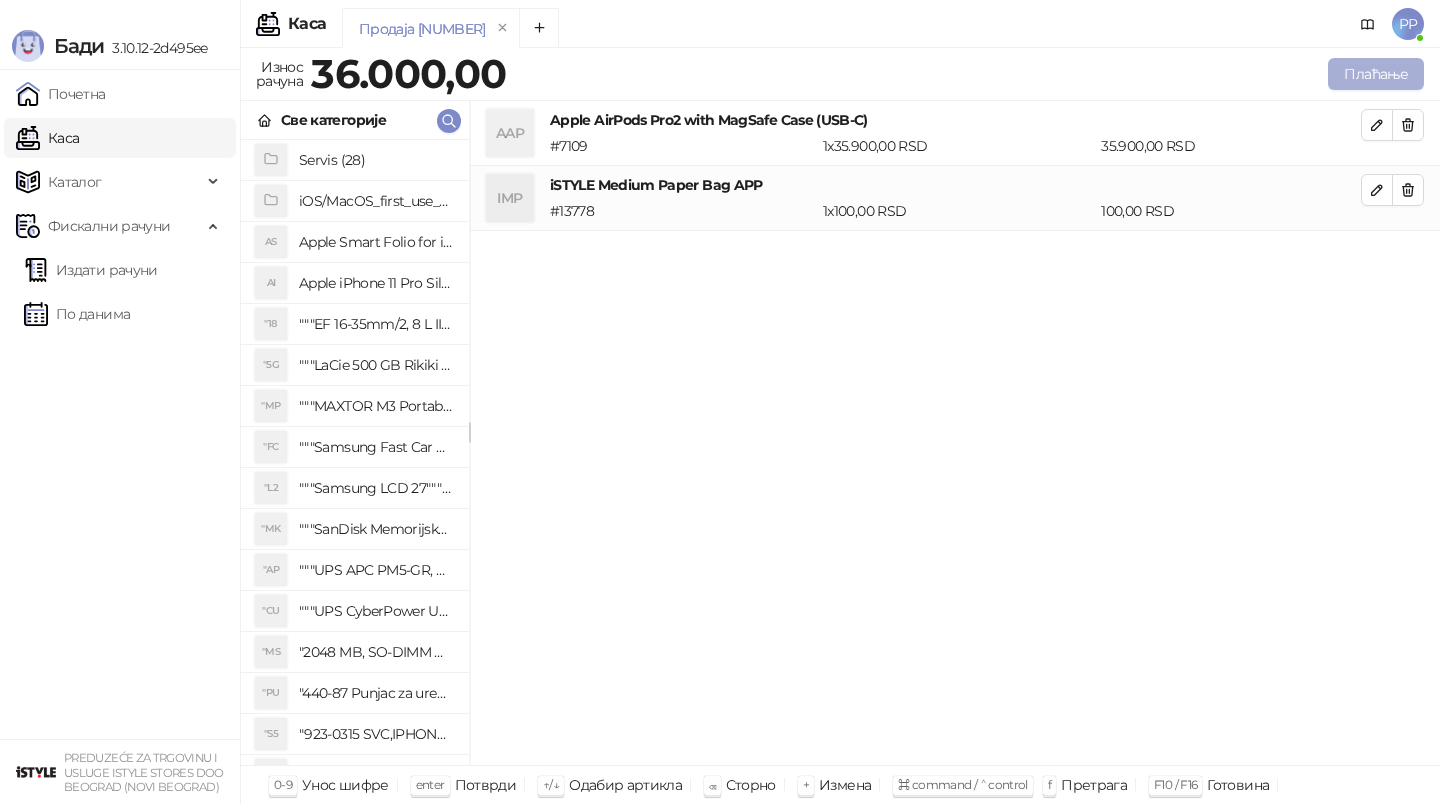 click on "Плаћање" at bounding box center (1376, 74) 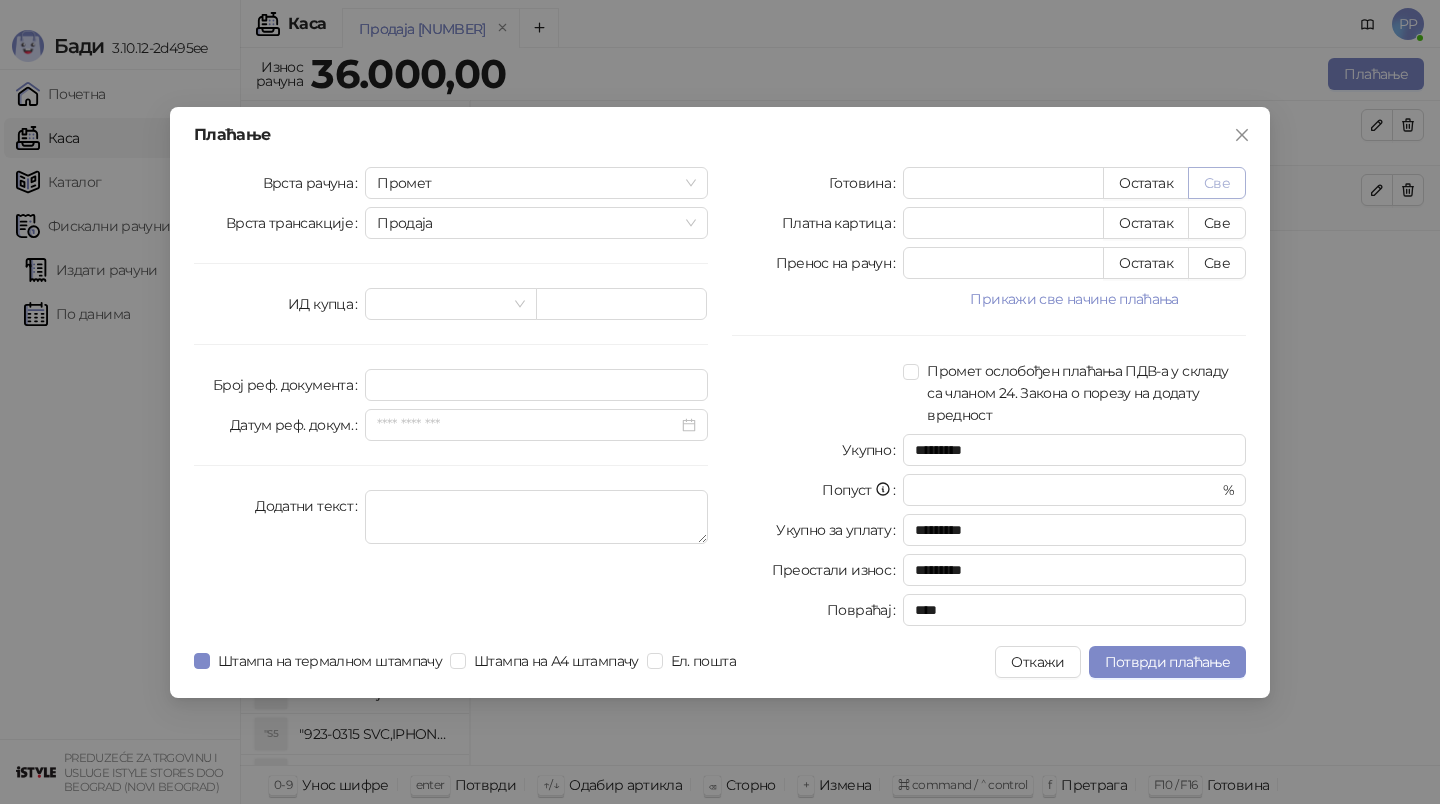 click on "Све" at bounding box center (1217, 183) 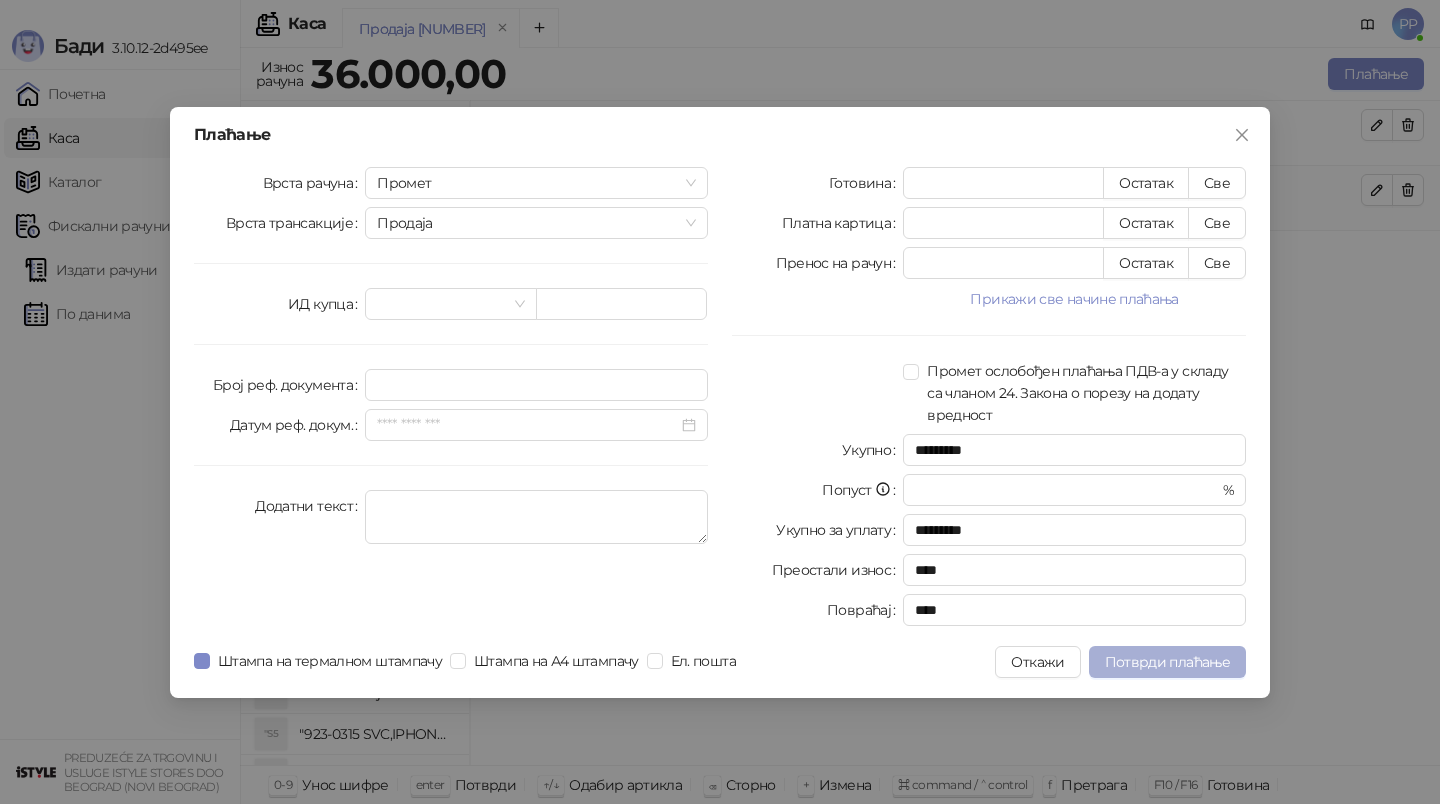 click on "Потврди плаћање" at bounding box center [1167, 662] 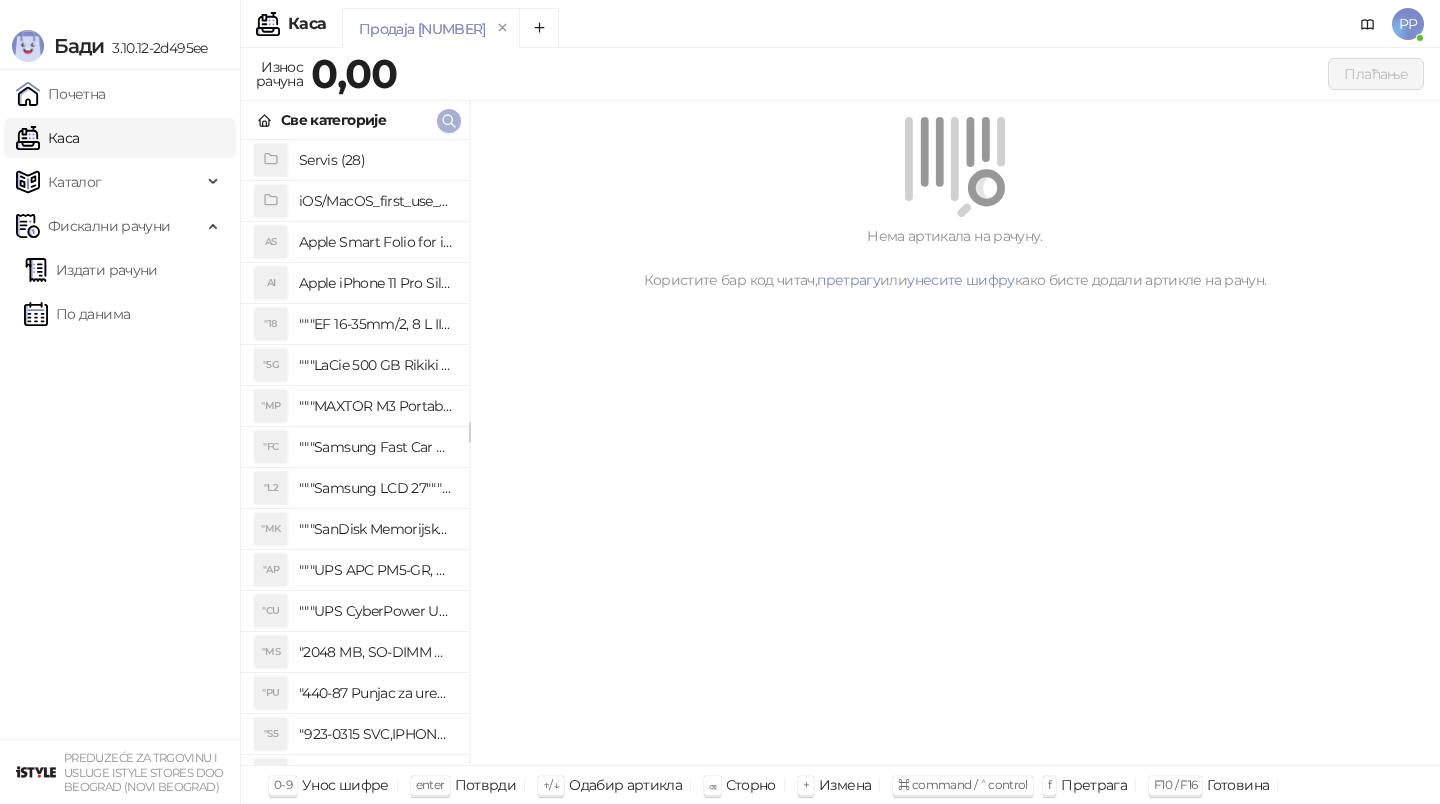 click 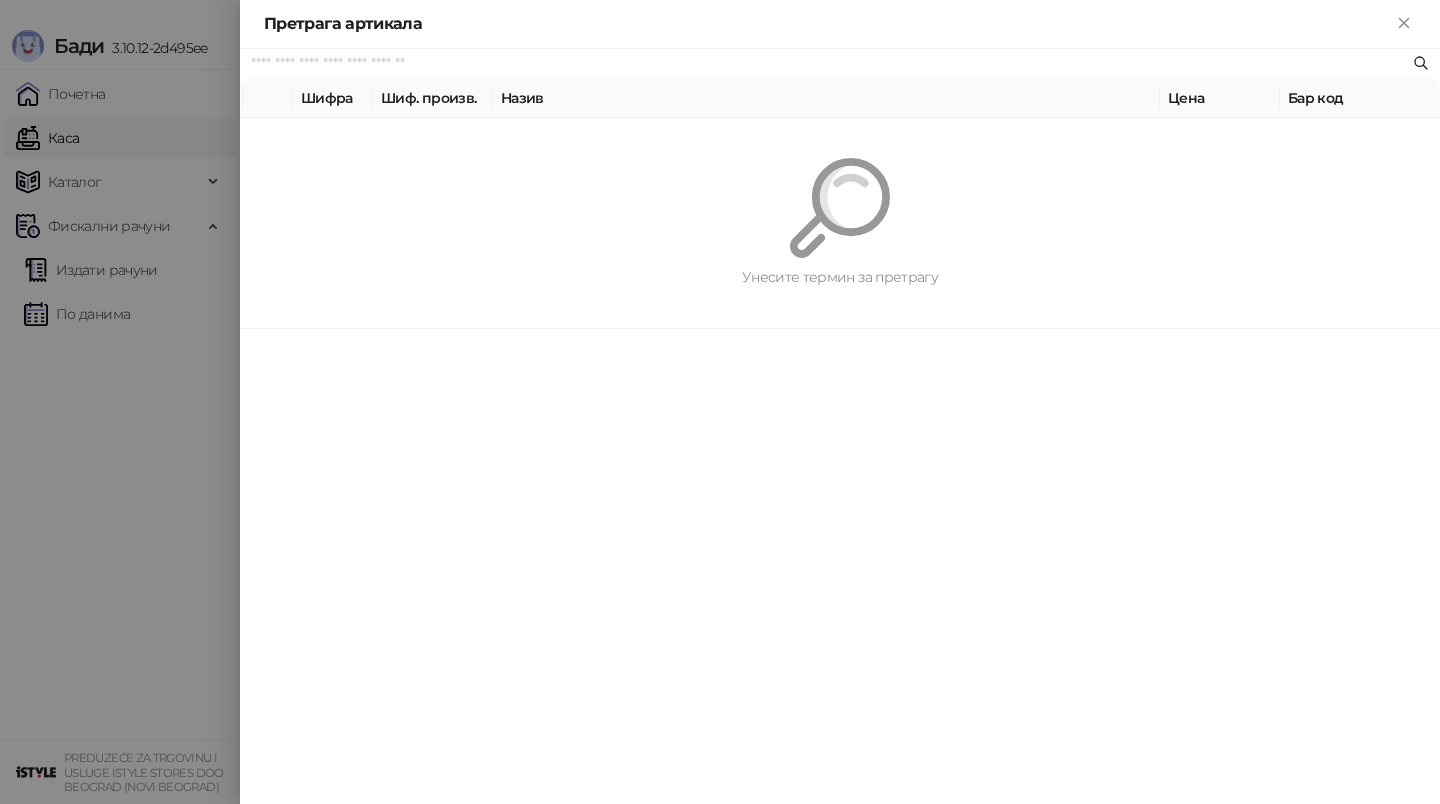 paste on "*********" 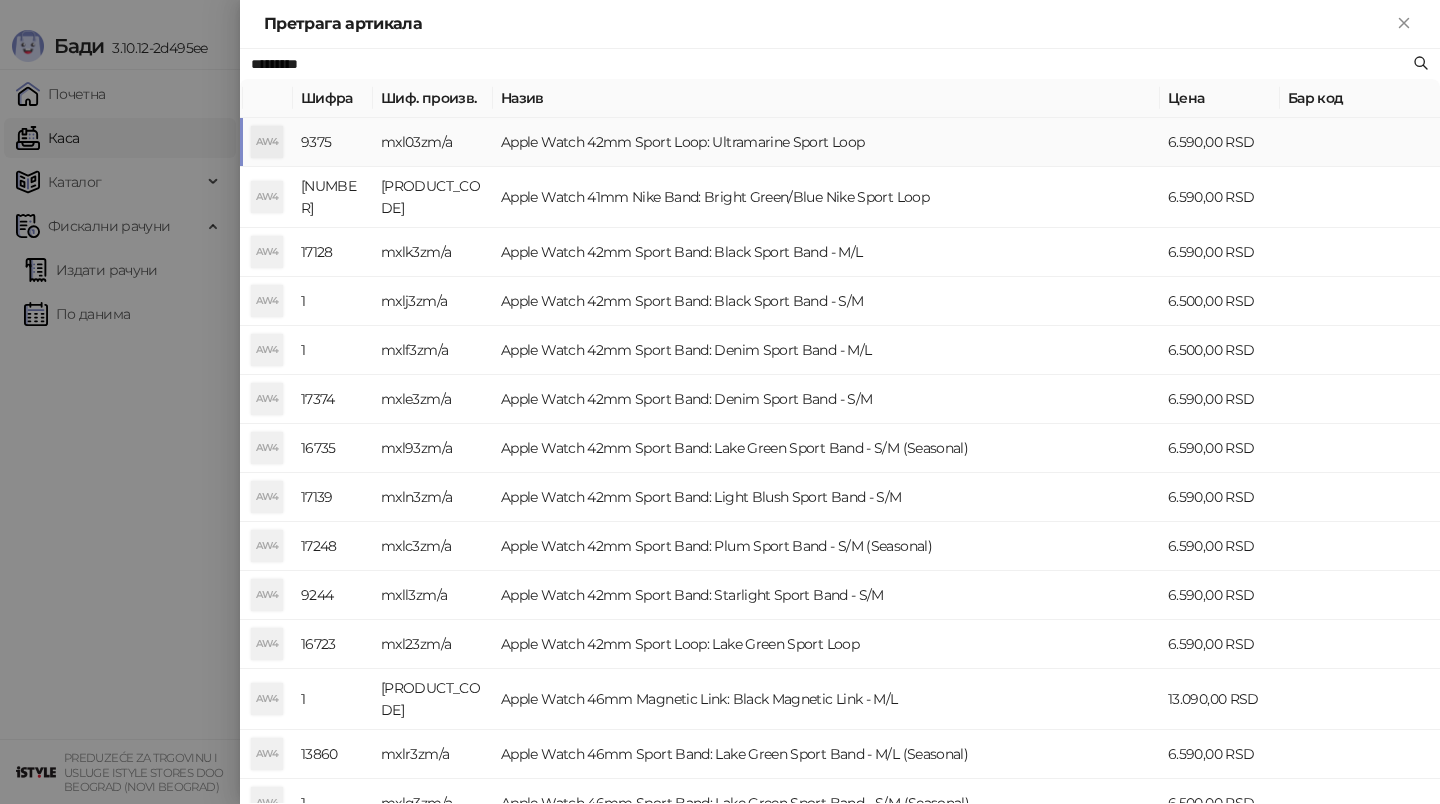 type on "*********" 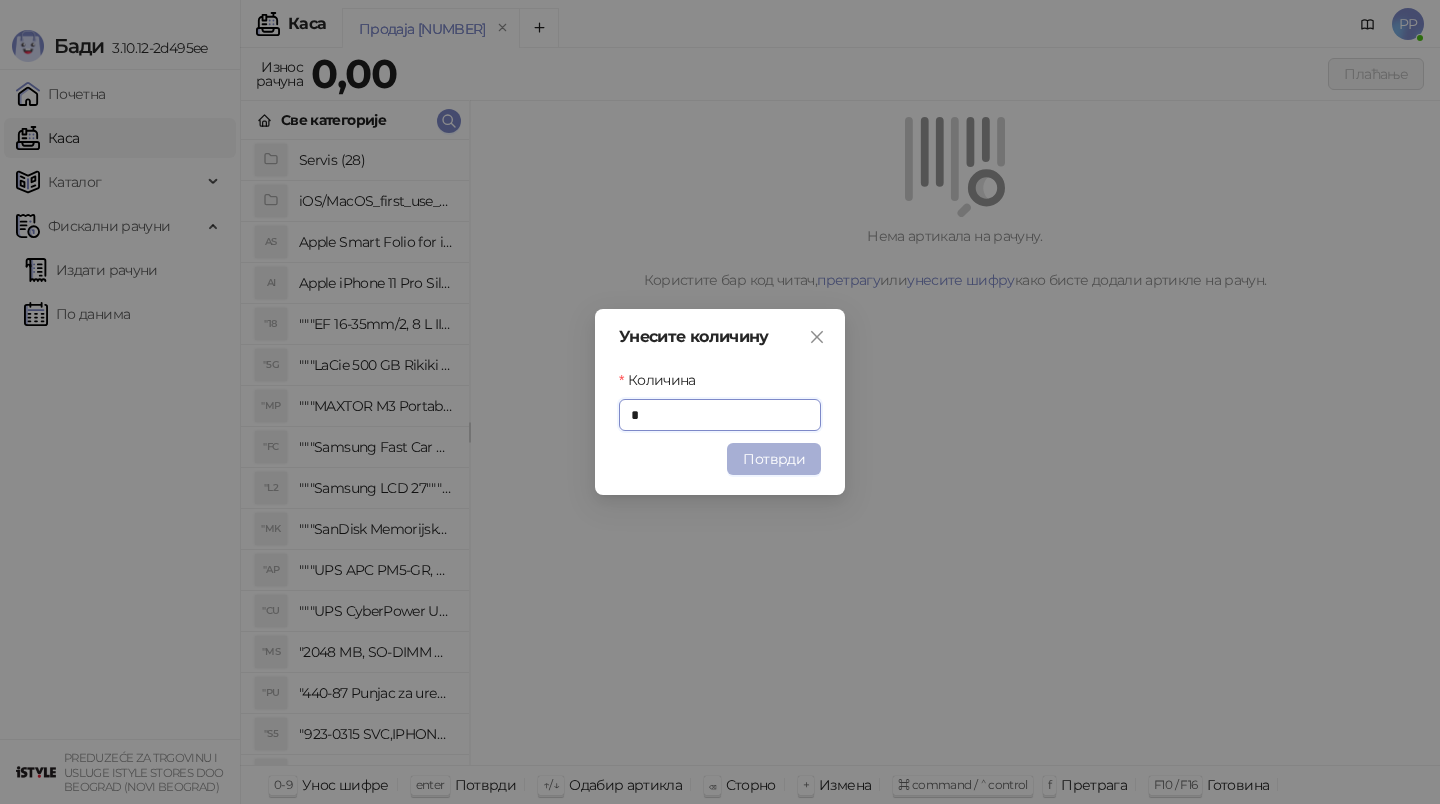 click on "Потврди" at bounding box center [774, 459] 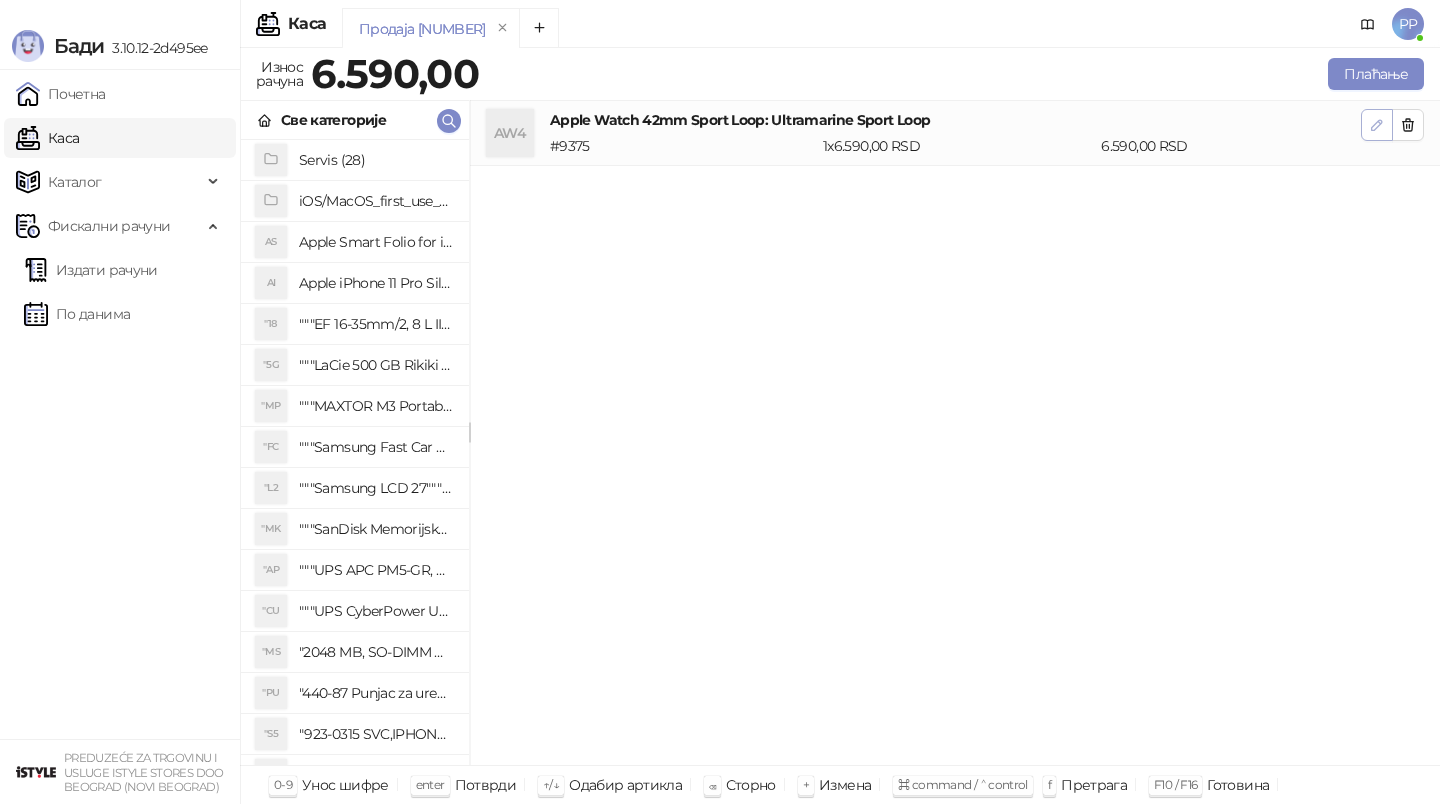 click at bounding box center (1377, 125) 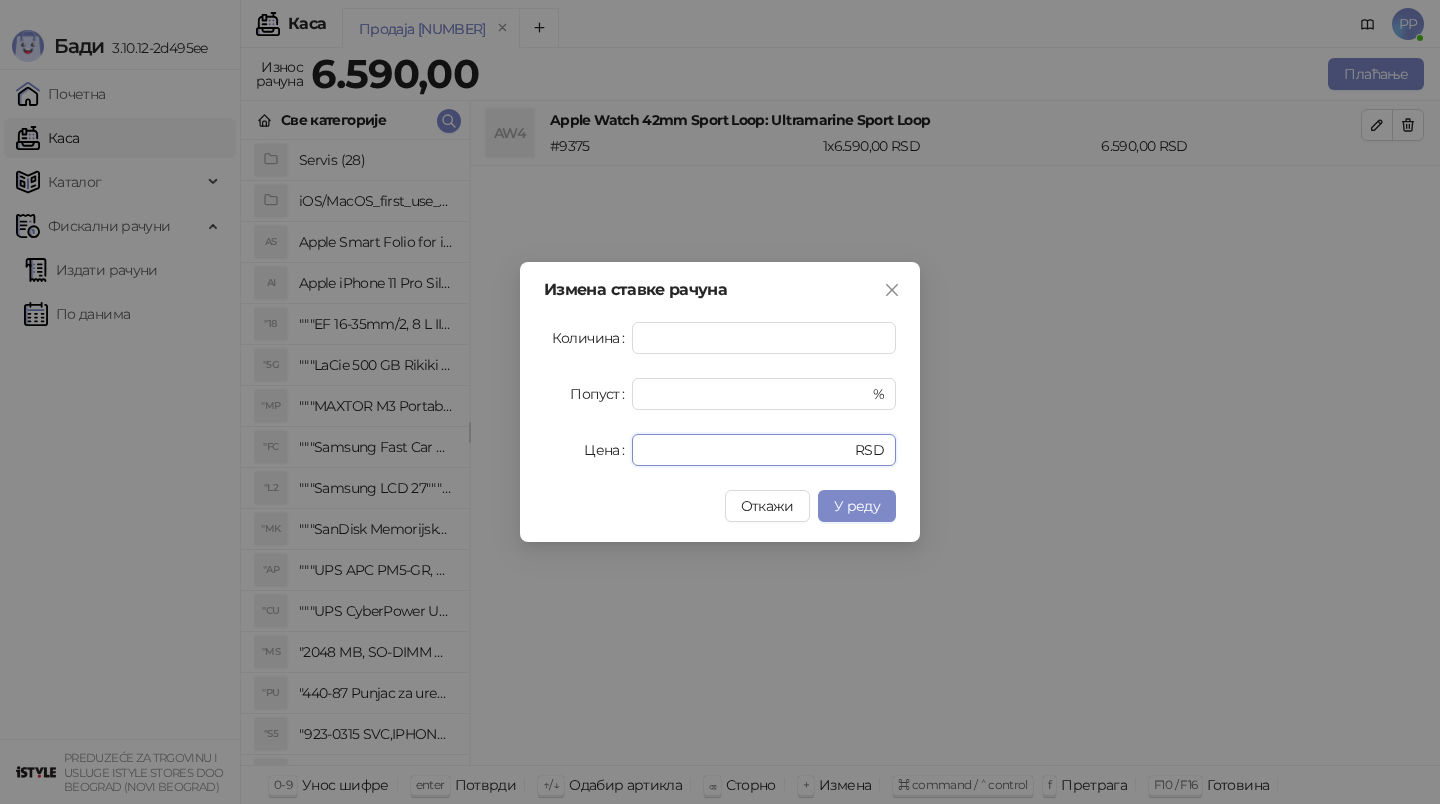 drag, startPoint x: 690, startPoint y: 455, endPoint x: 460, endPoint y: 435, distance: 230.86794 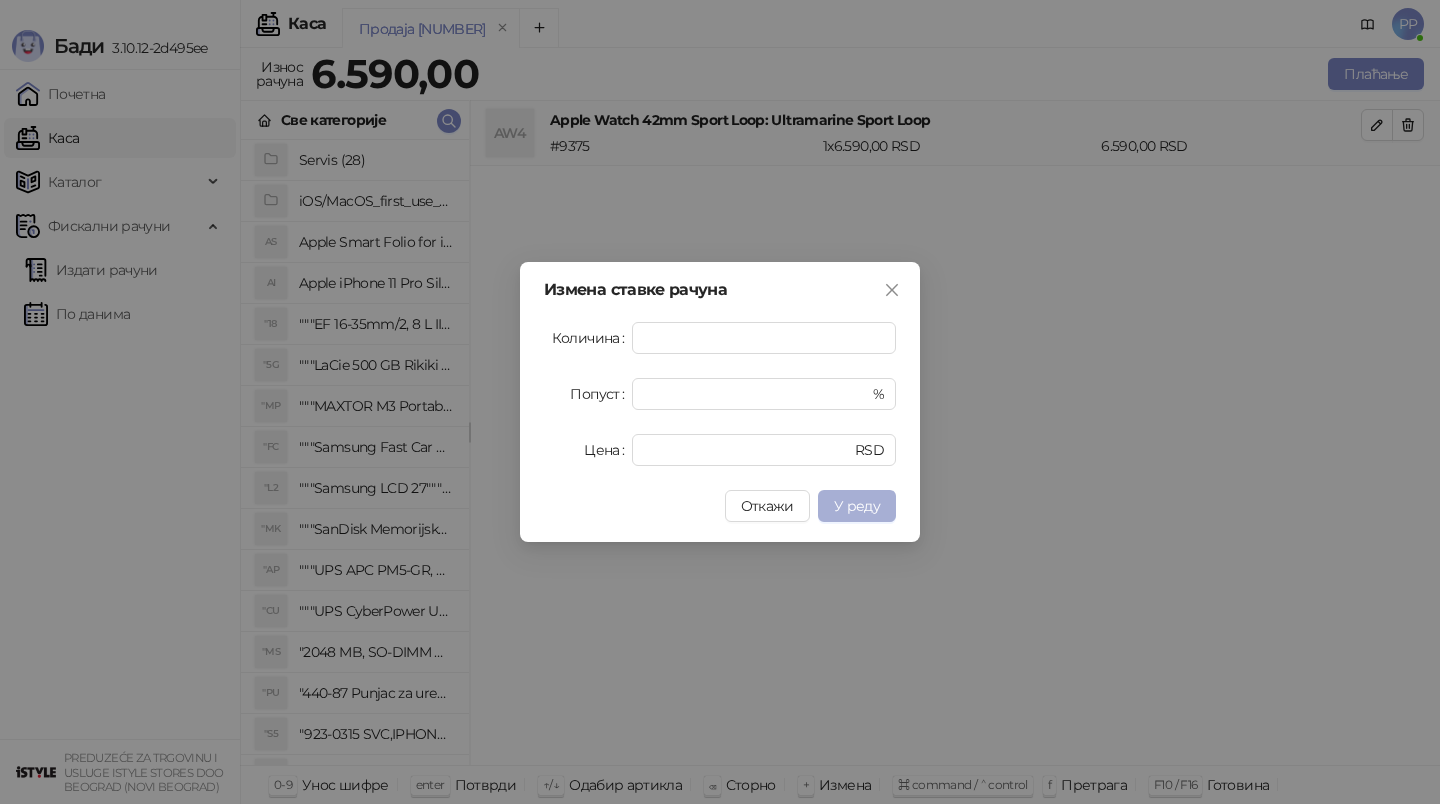 type on "****" 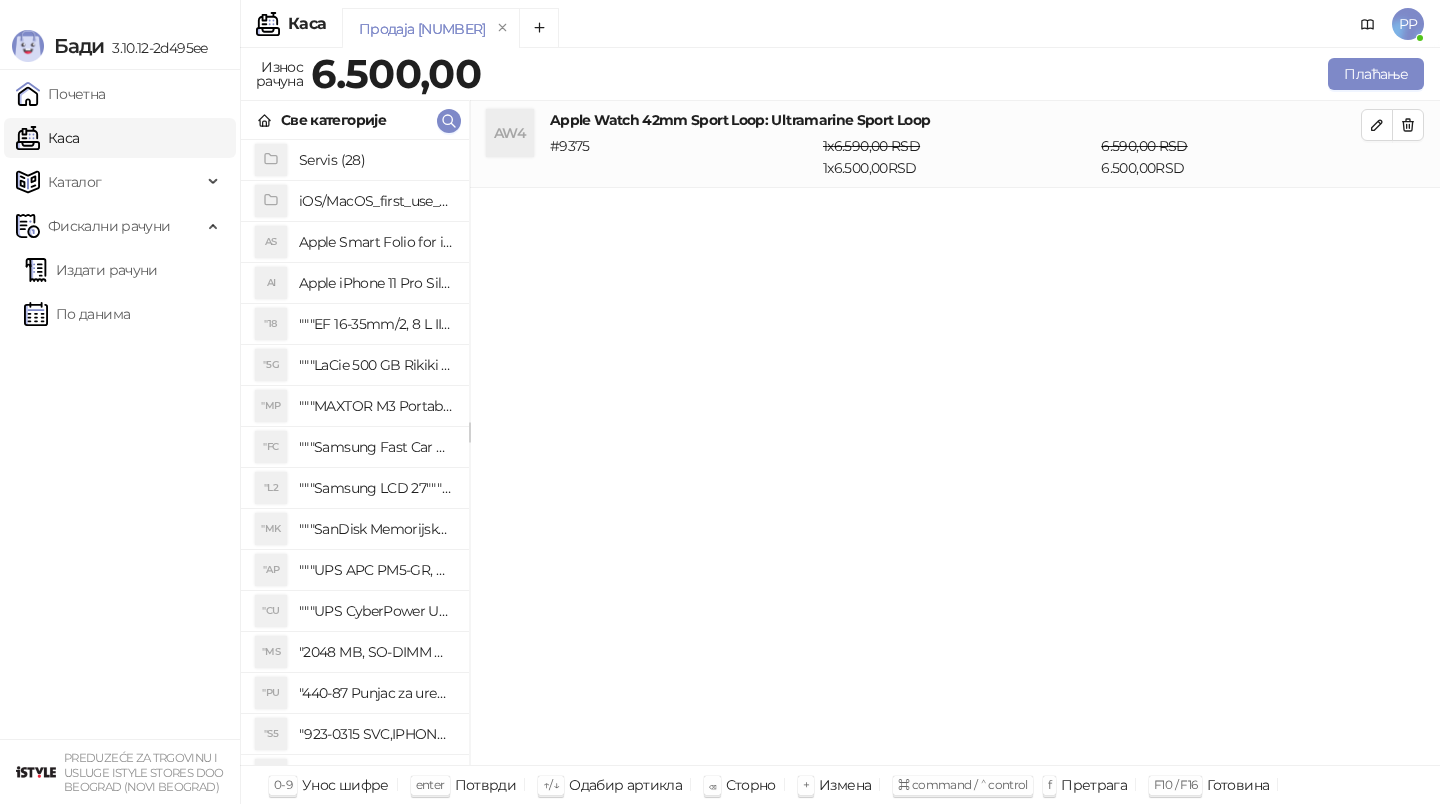 click on "AW4 Apple Watch 42mm Sport Loop:  Ultramarine Sport Loop    # 9375 1  x  6.590,00   RSD 1  x  6.500,00  RSD  6.590,00   RSD 6.500,00  RSD" at bounding box center [955, 433] 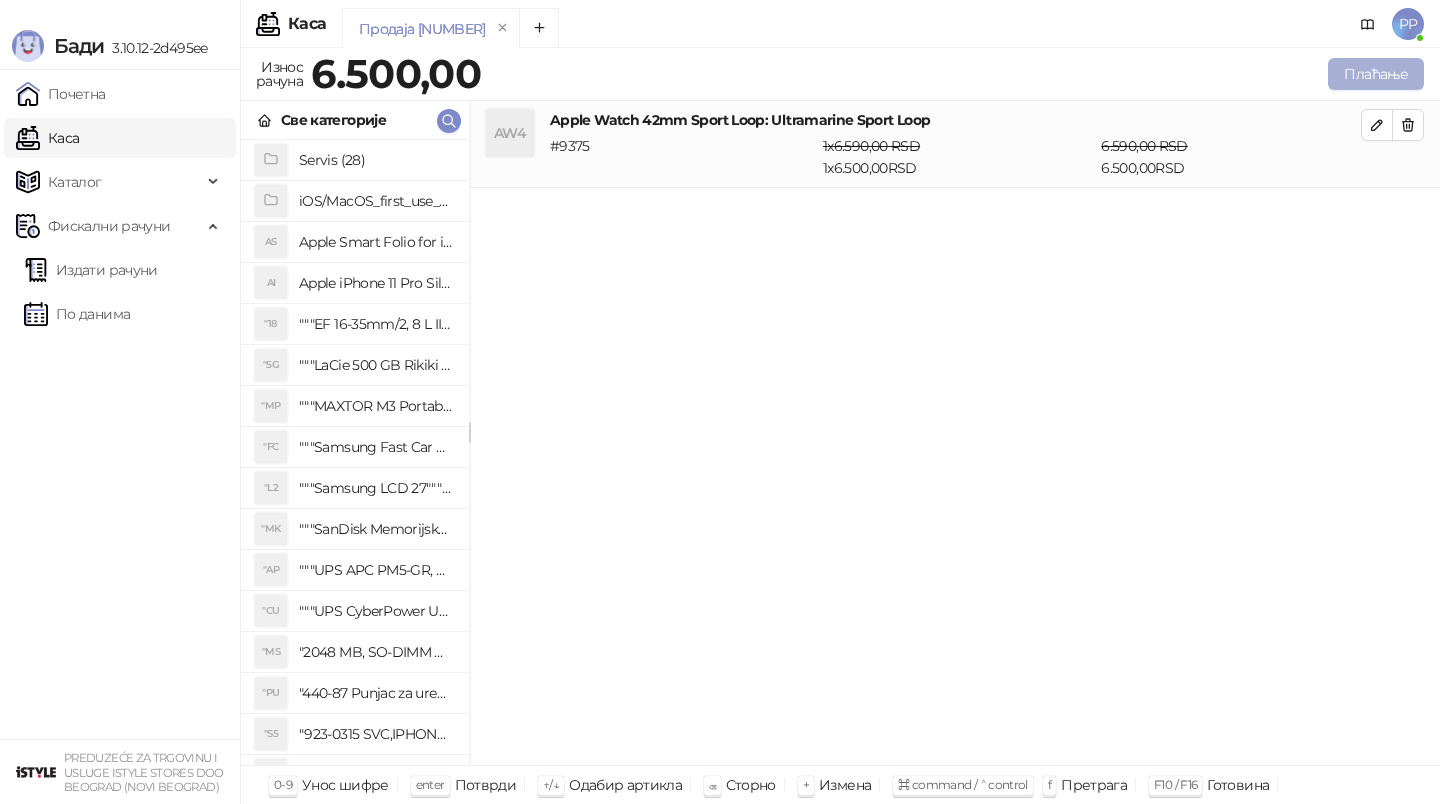 click on "Плаћање" at bounding box center [1376, 74] 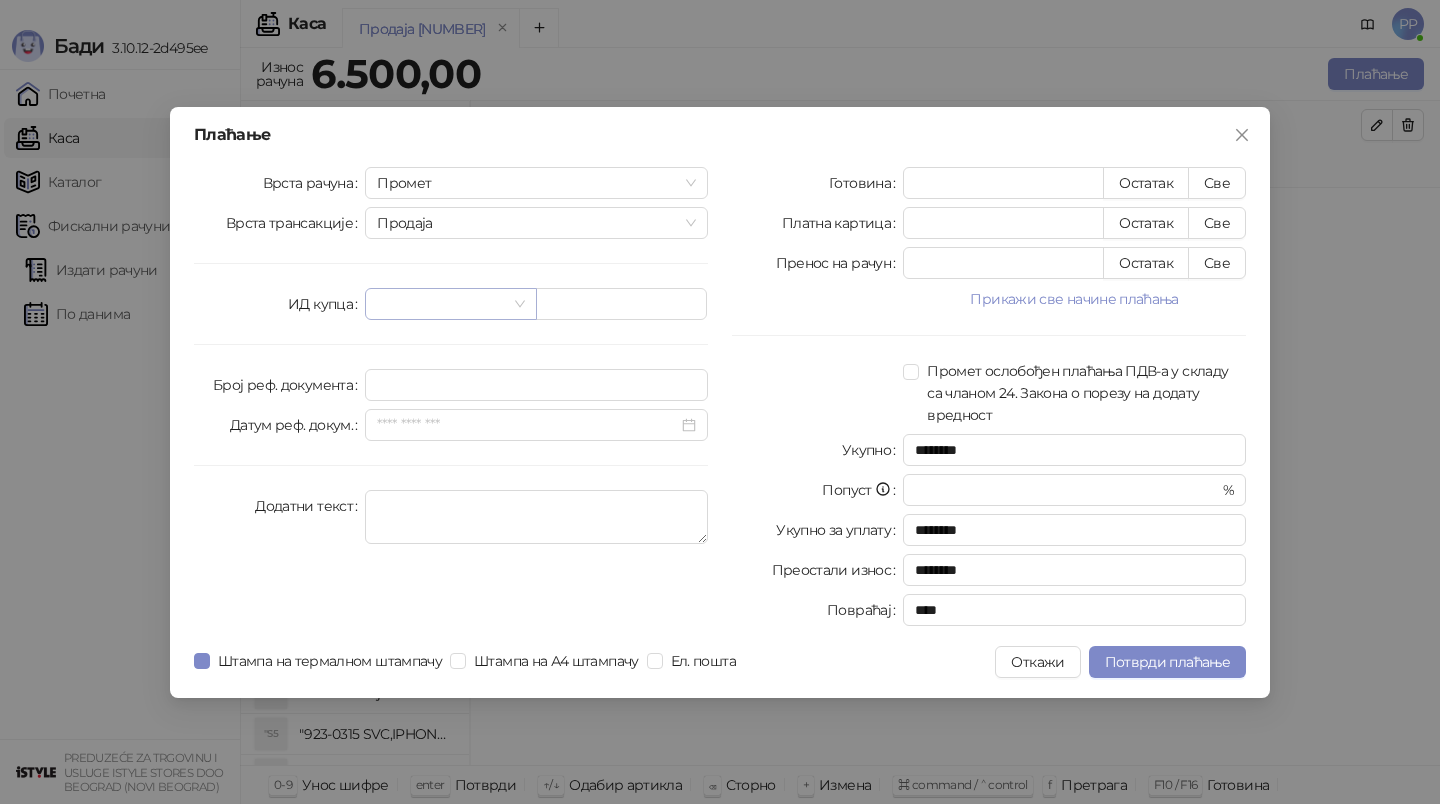 click at bounding box center (441, 304) 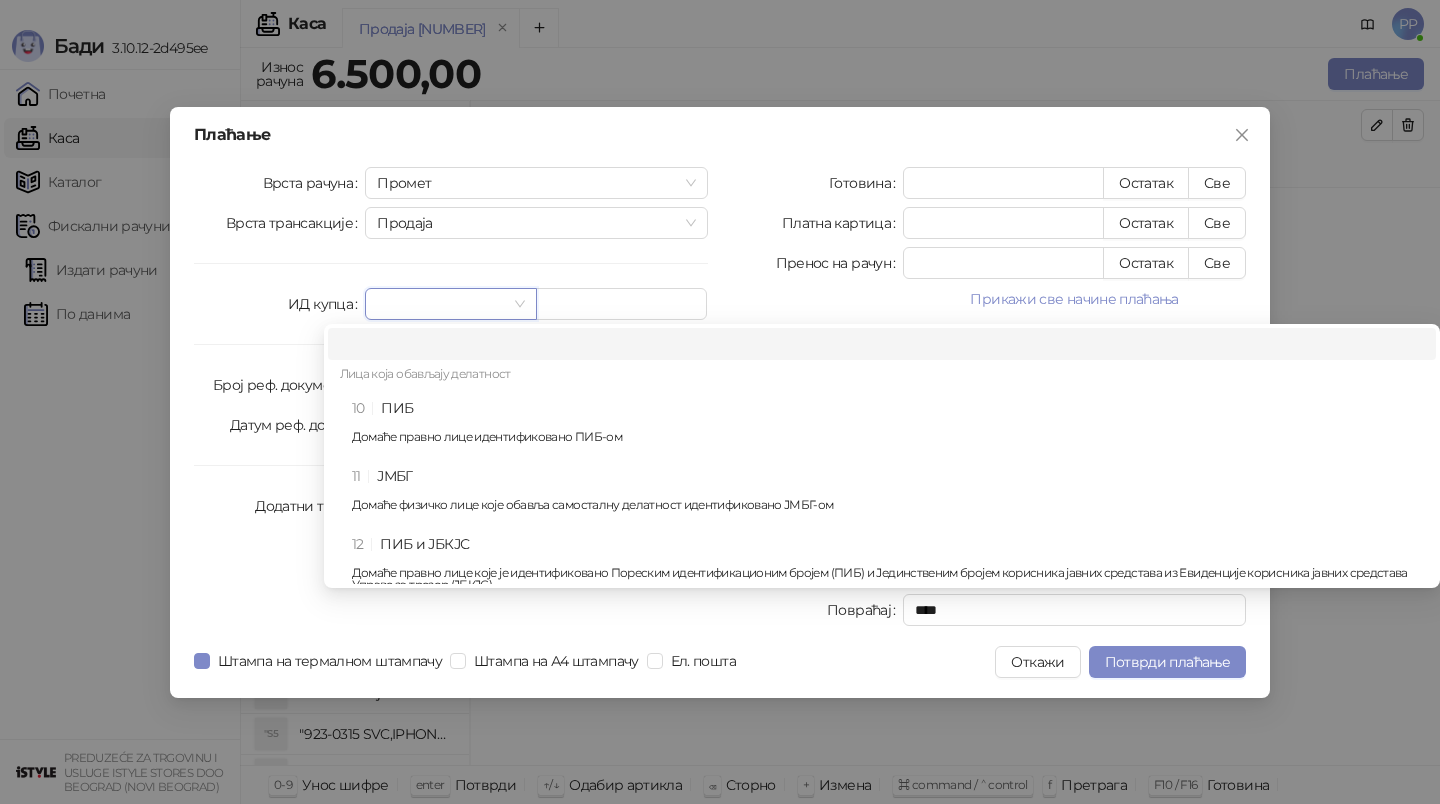 click on "10 ПИБ Домаће правно лице идентификовано ПИБ-ом" at bounding box center (888, 426) 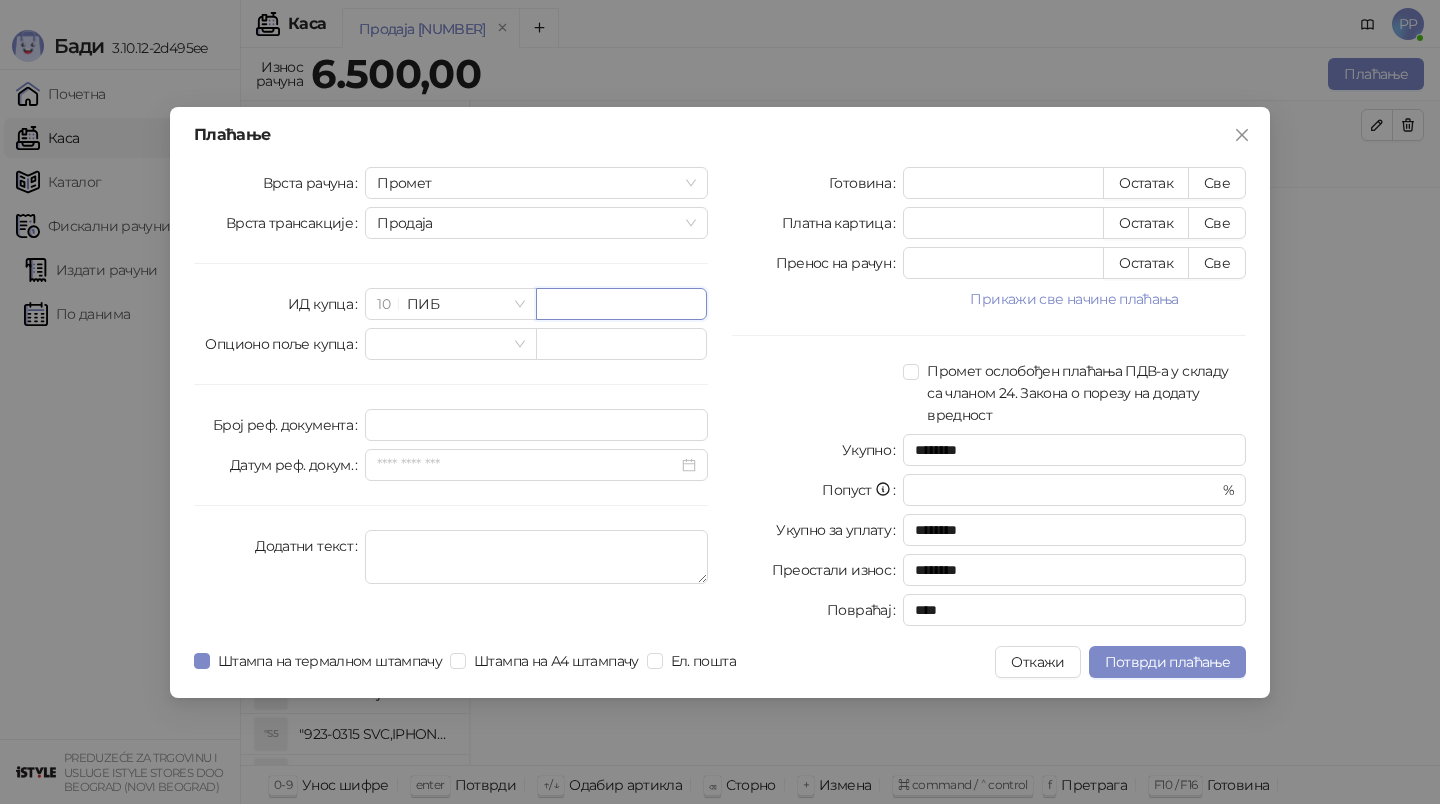 click at bounding box center (621, 304) 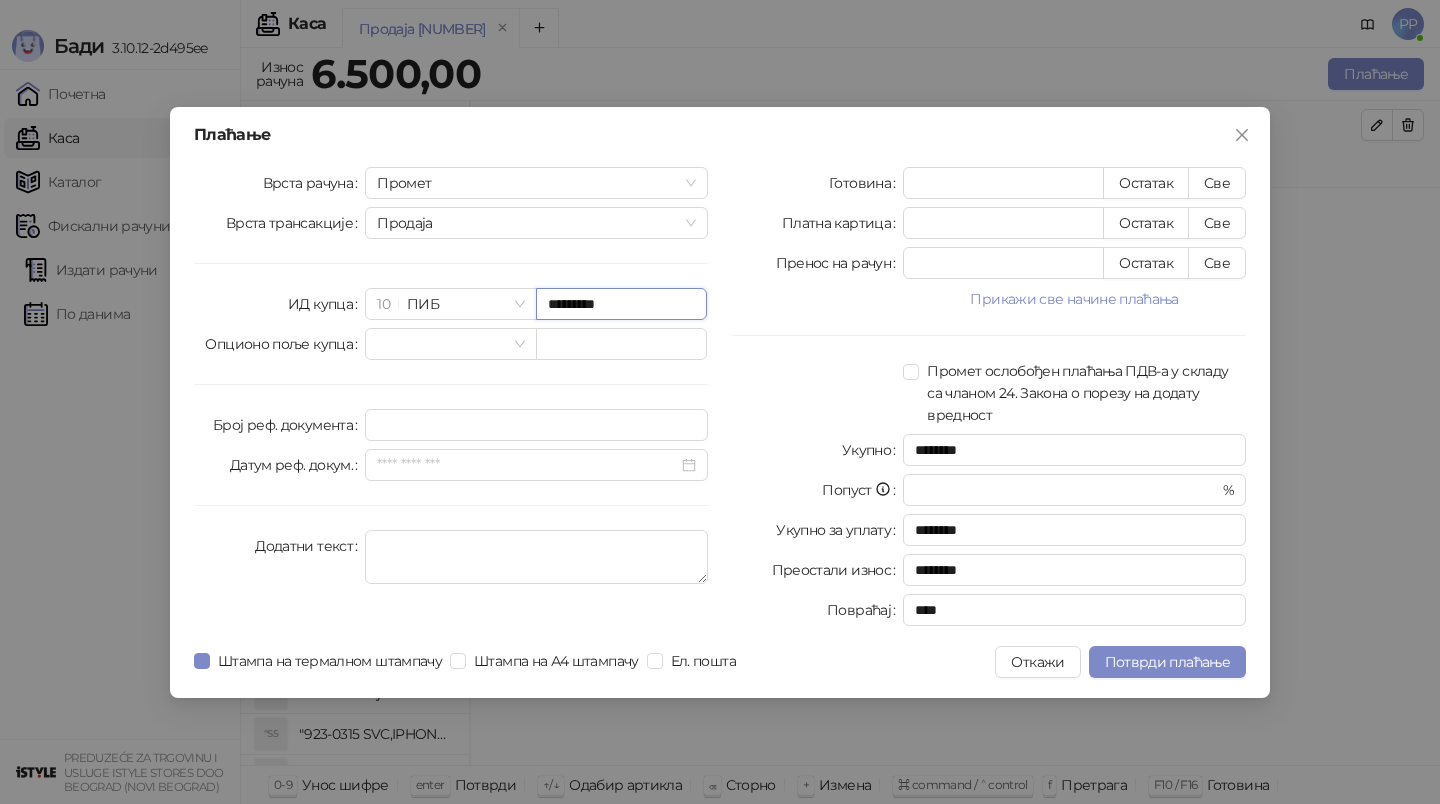 type on "*********" 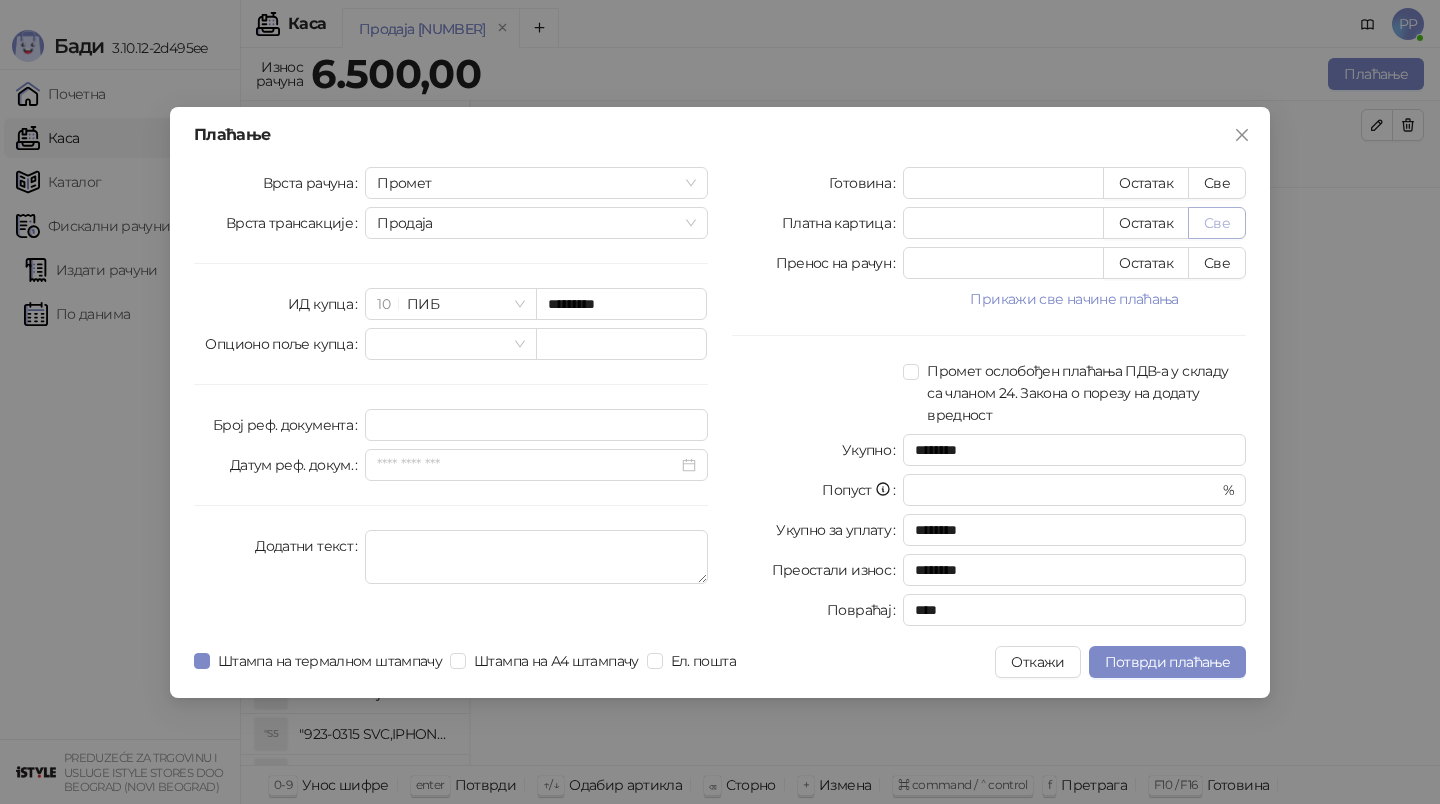 click on "Све" at bounding box center (1217, 223) 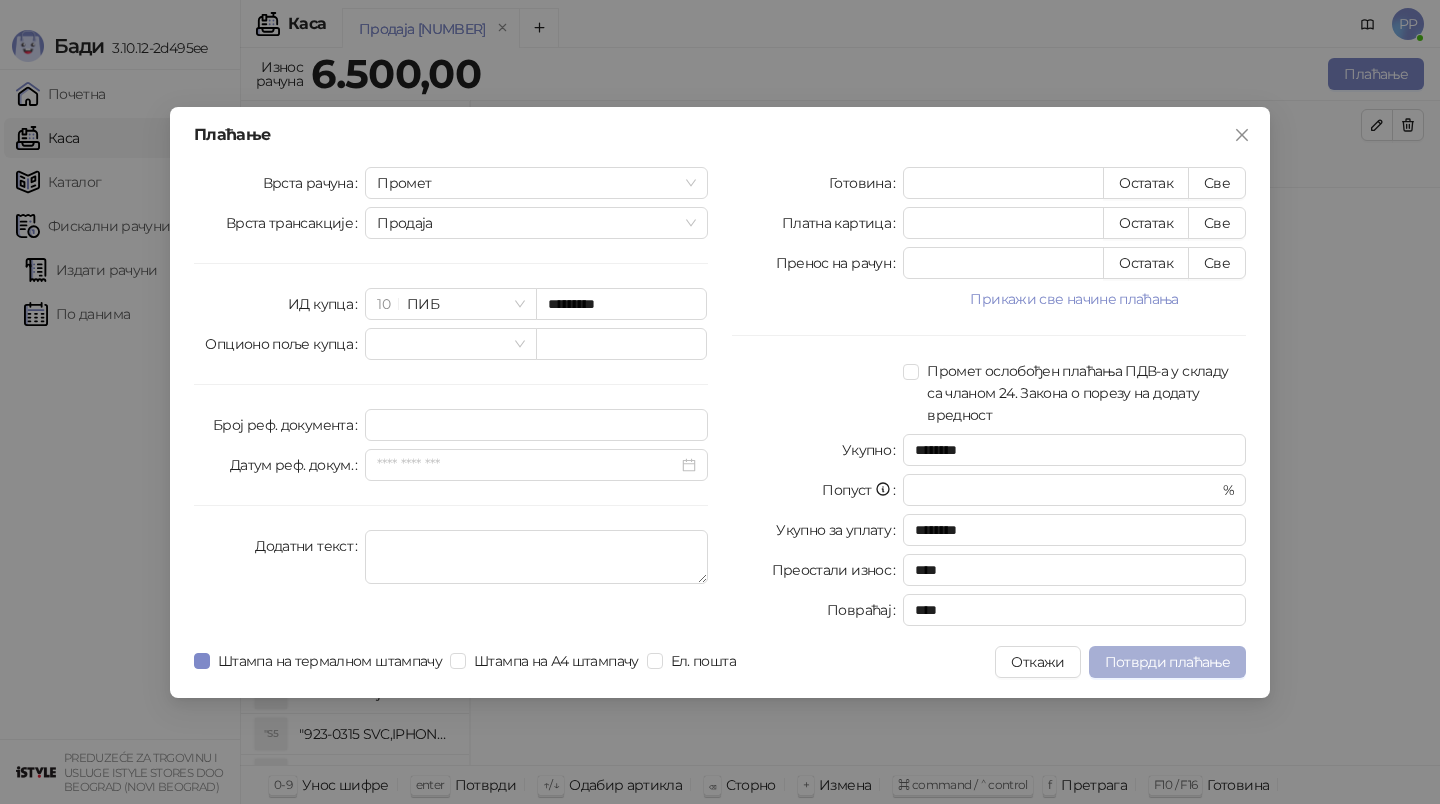 click on "Потврди плаћање" at bounding box center [1167, 662] 